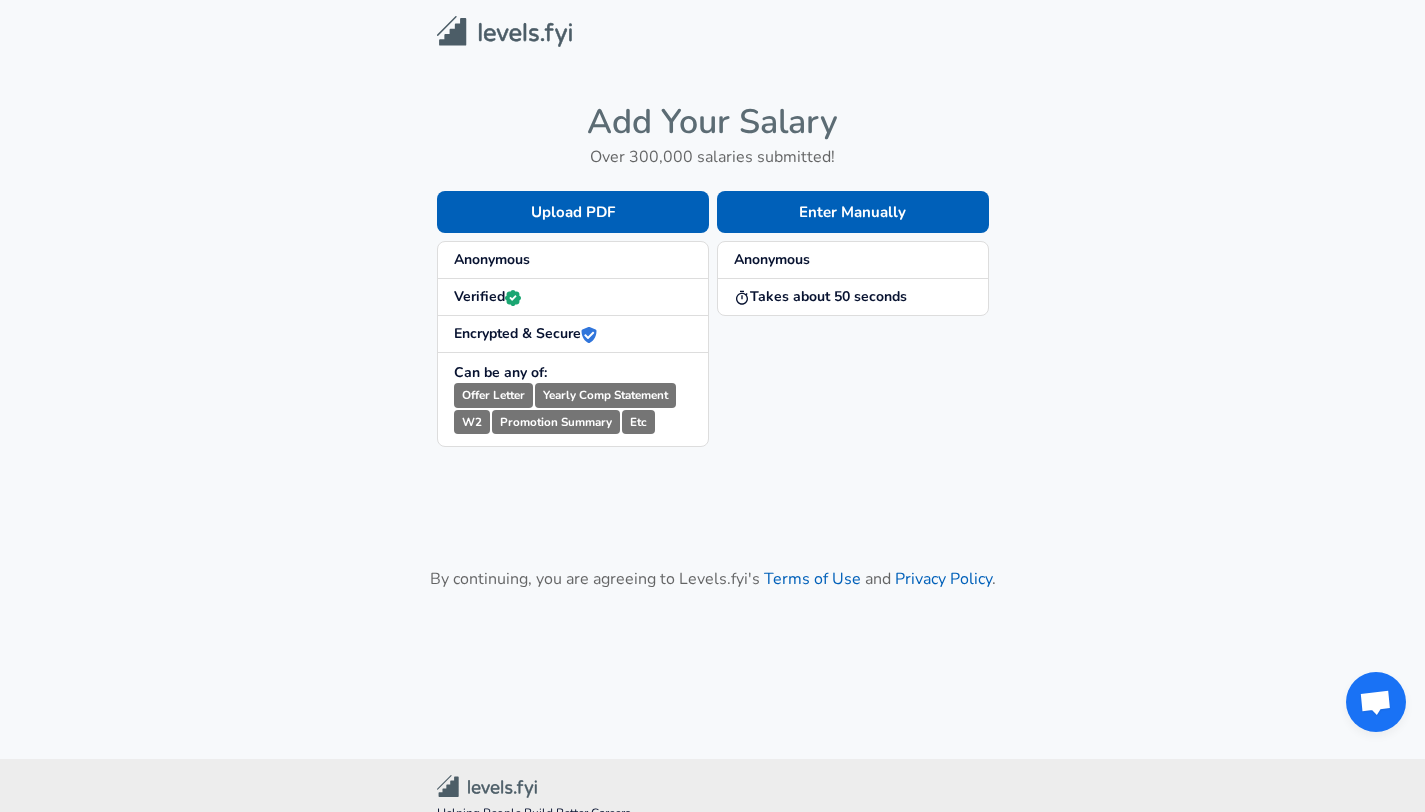 scroll, scrollTop: 0, scrollLeft: 0, axis: both 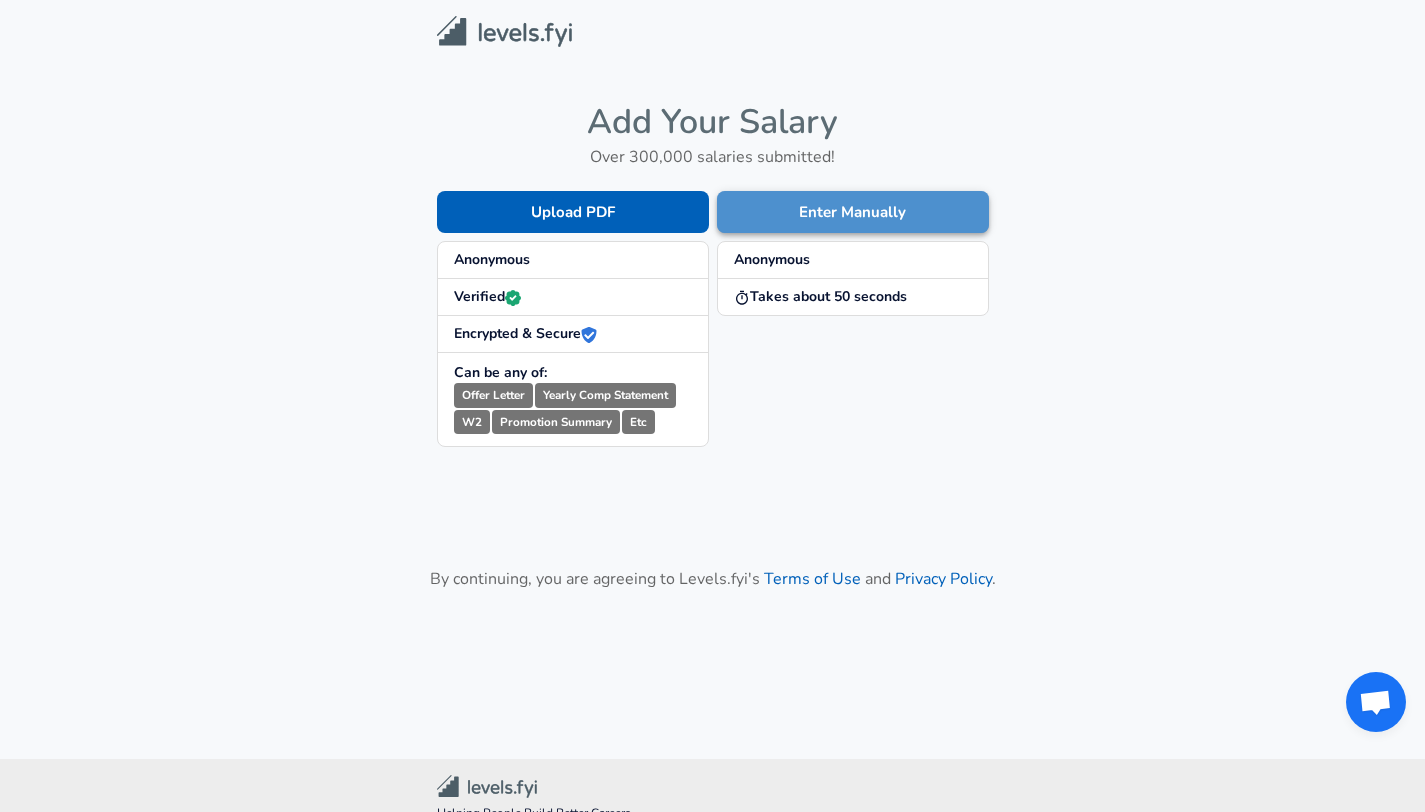click on "Enter Manually" at bounding box center (853, 212) 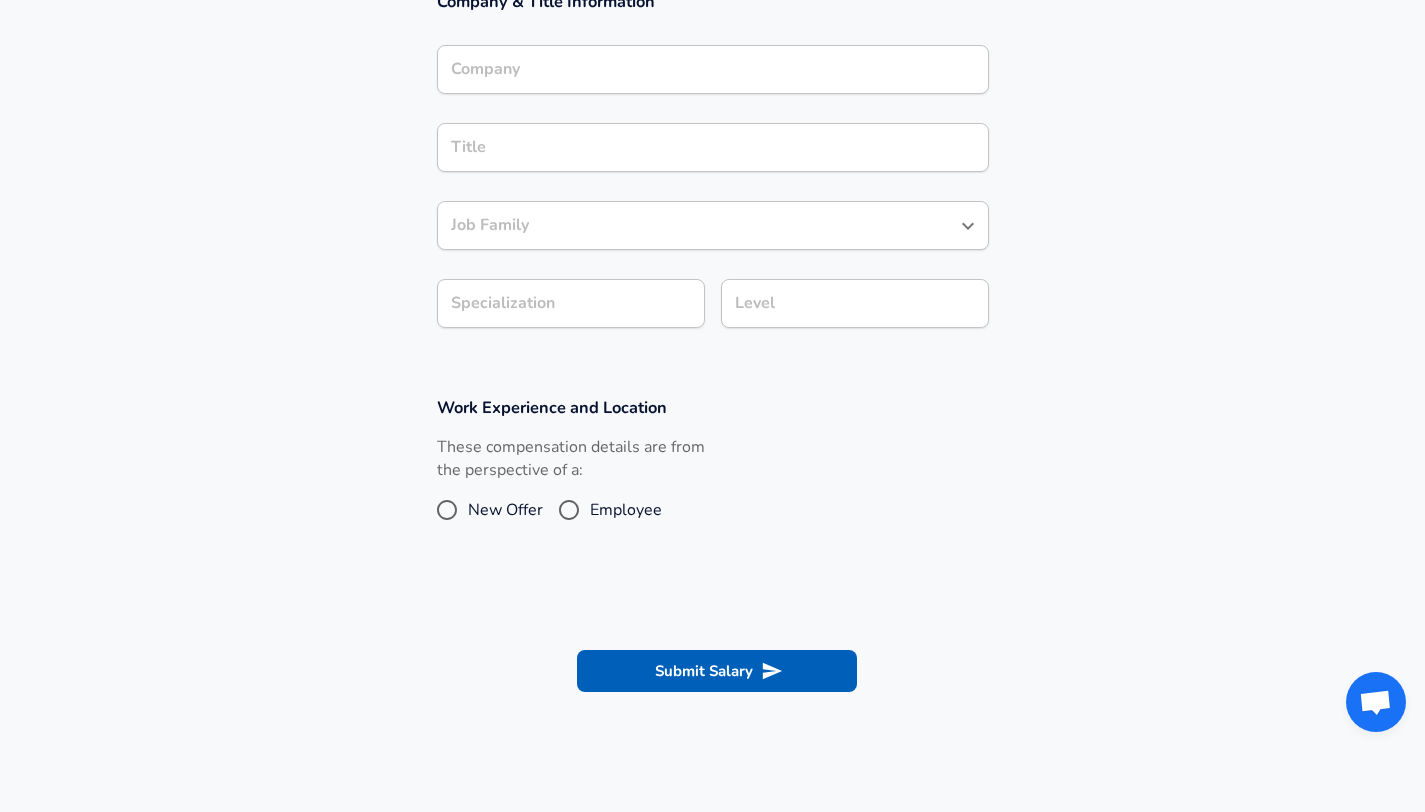 scroll, scrollTop: 185, scrollLeft: 0, axis: vertical 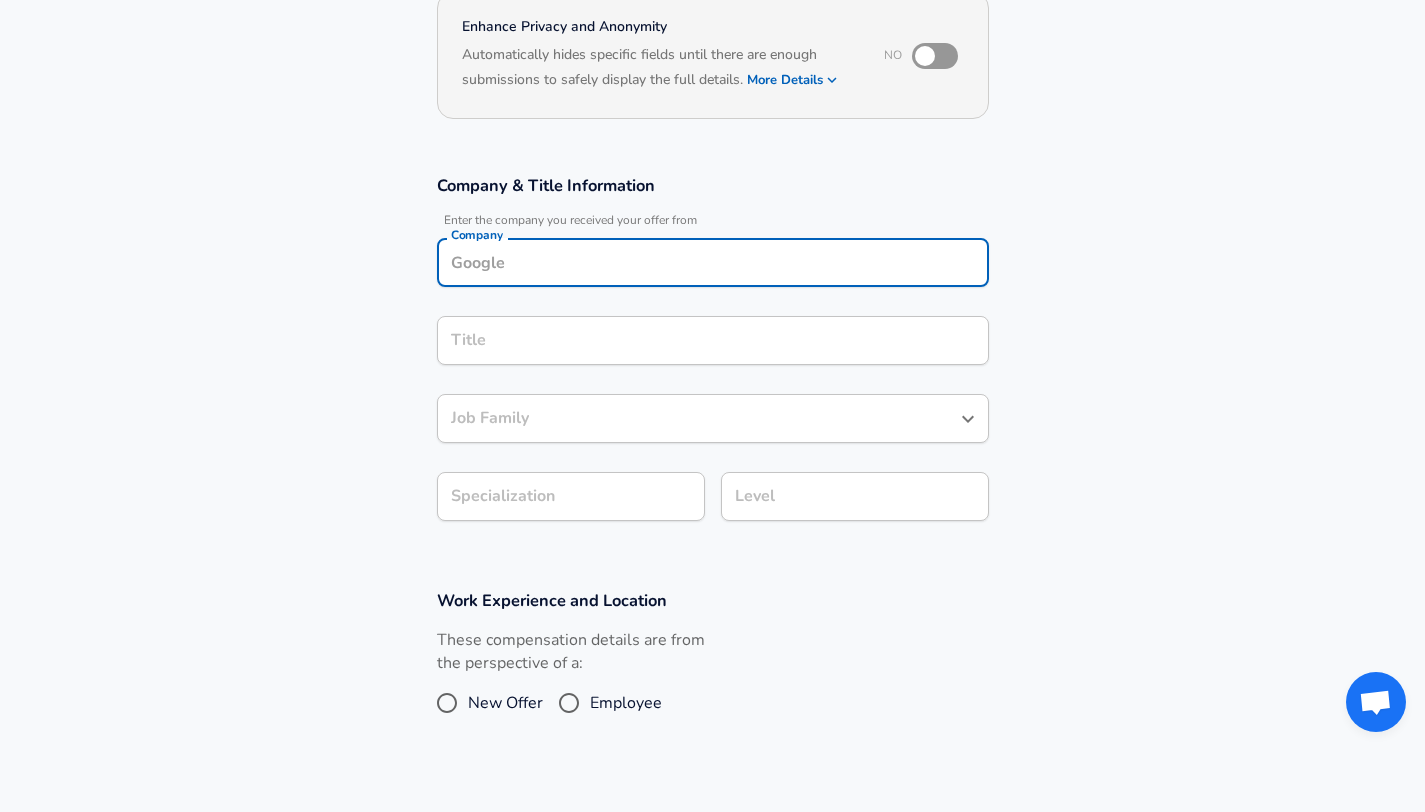 click on "Company" at bounding box center (713, 262) 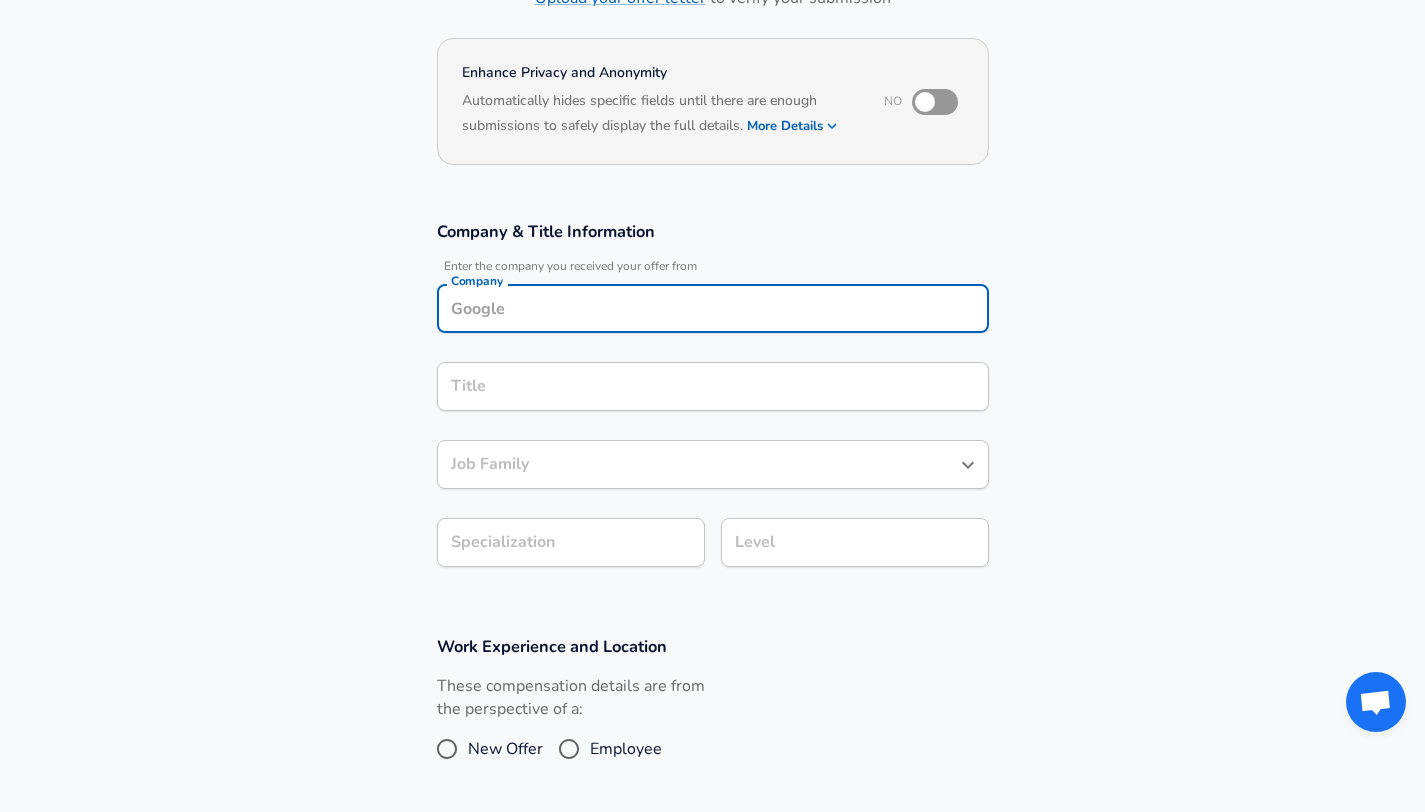 scroll, scrollTop: 127, scrollLeft: 0, axis: vertical 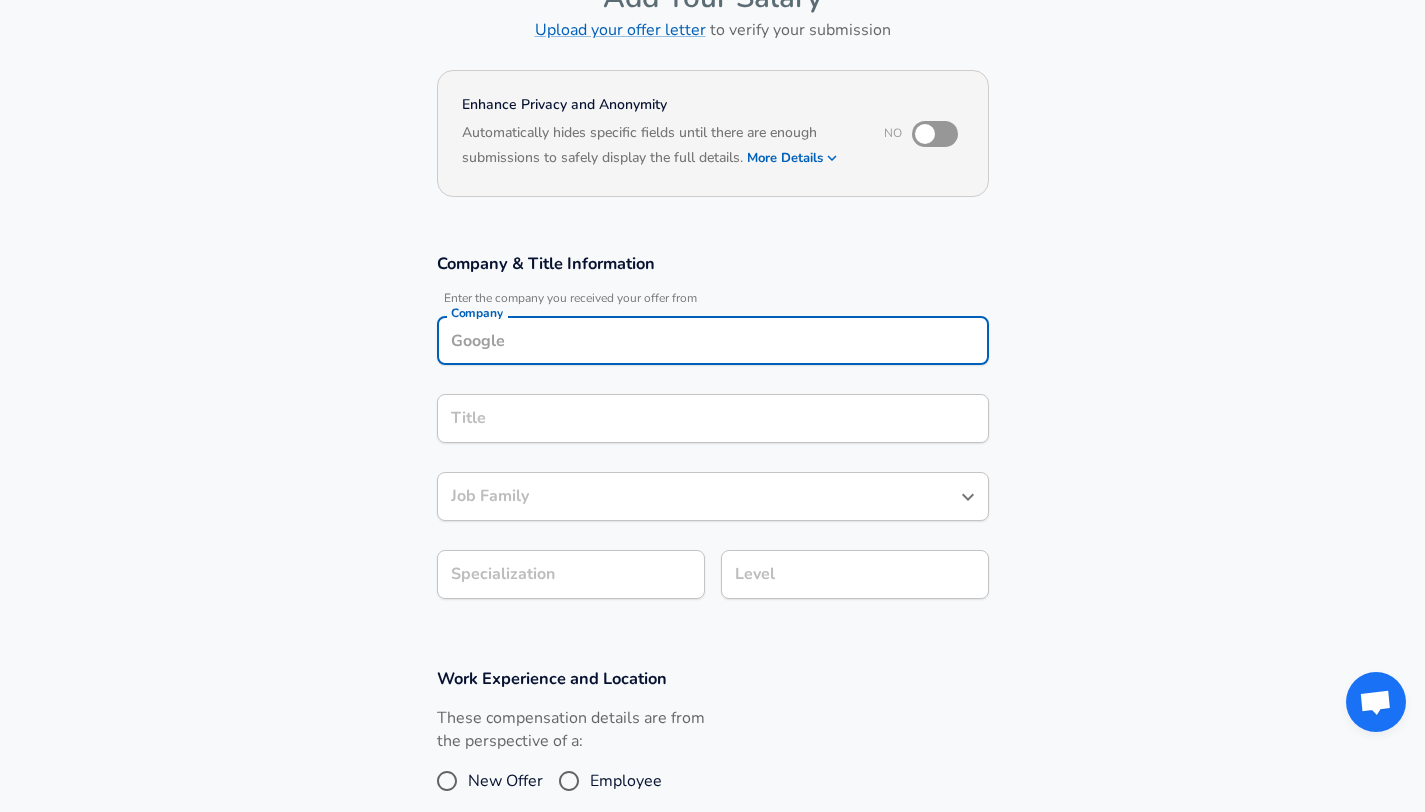 click at bounding box center (925, 134) 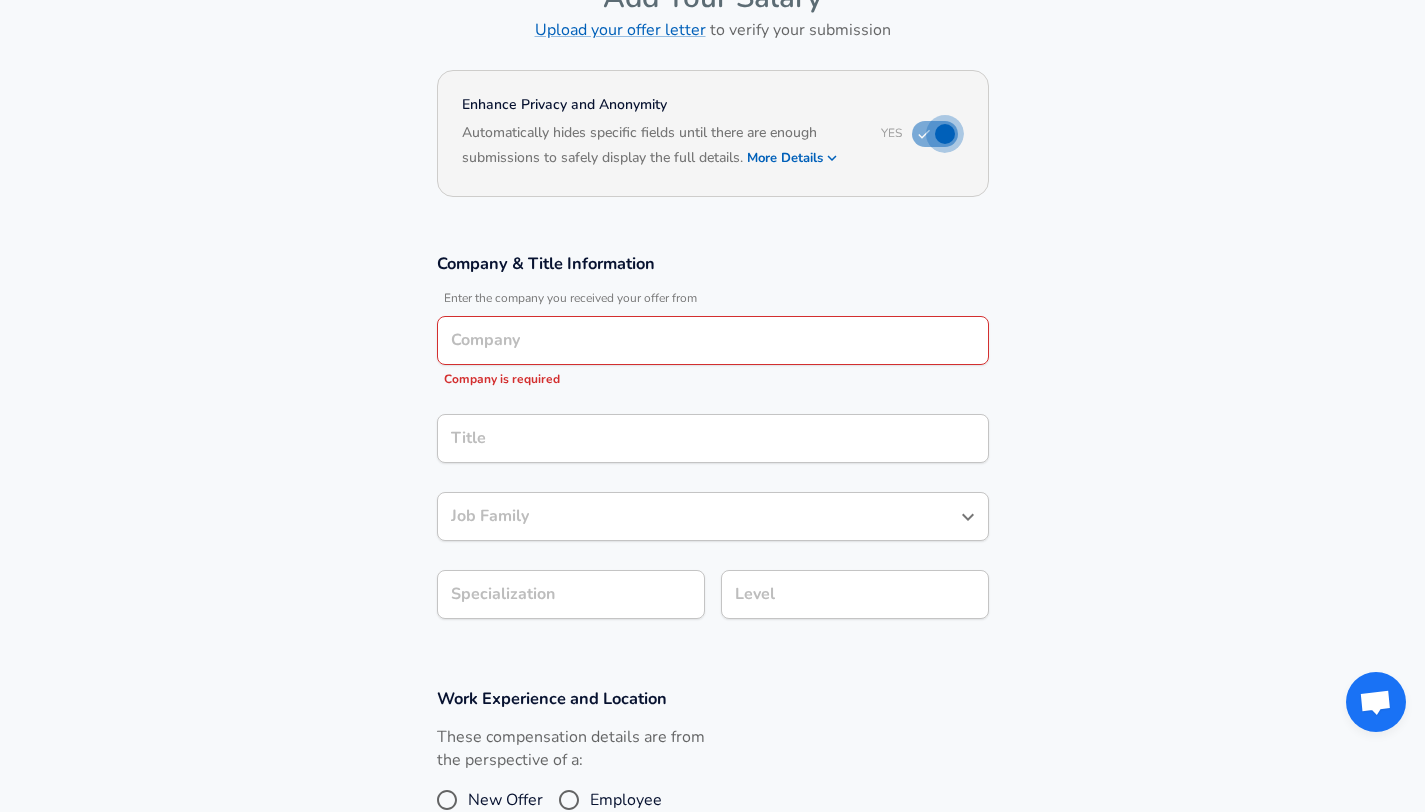 click at bounding box center [945, 134] 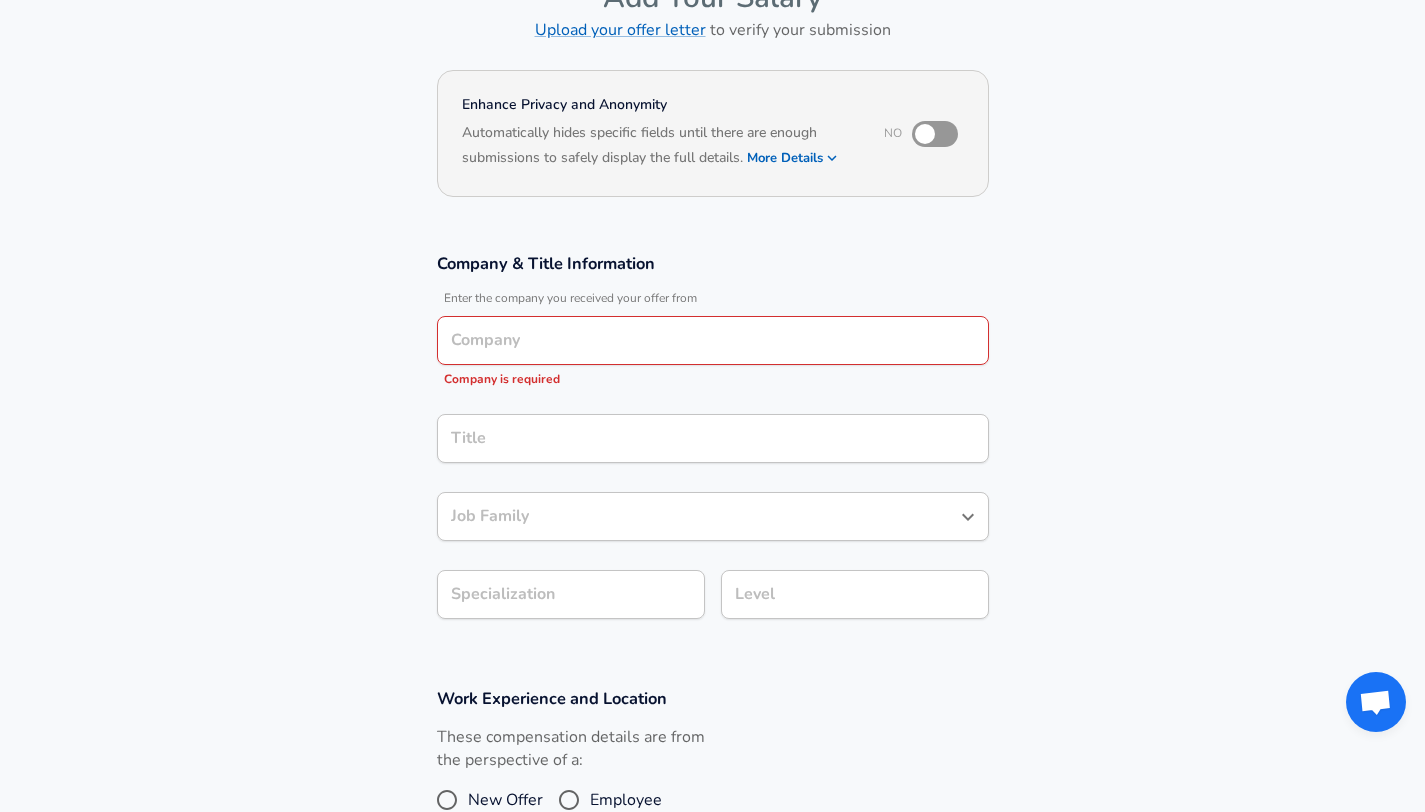 click on "Company" at bounding box center [713, 340] 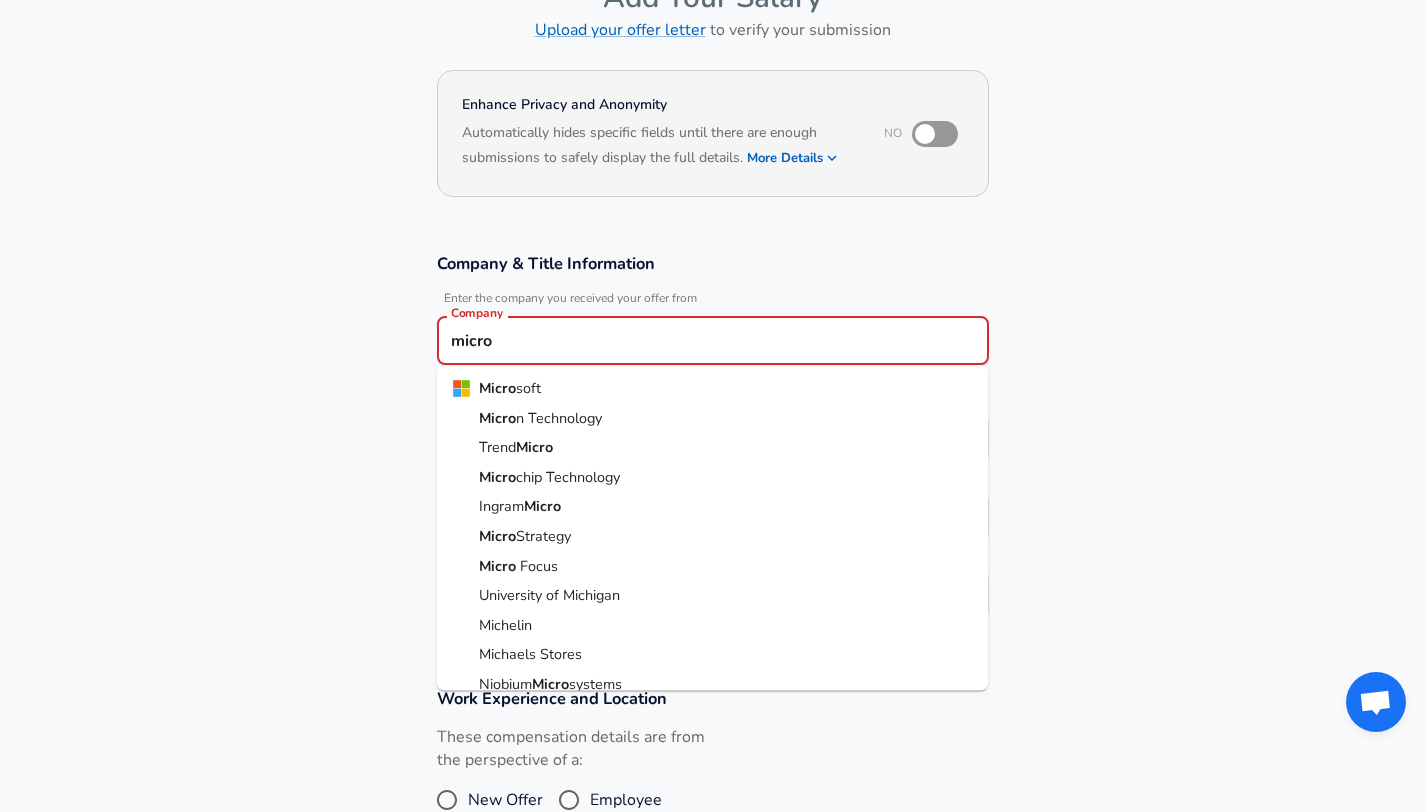 type on "micros" 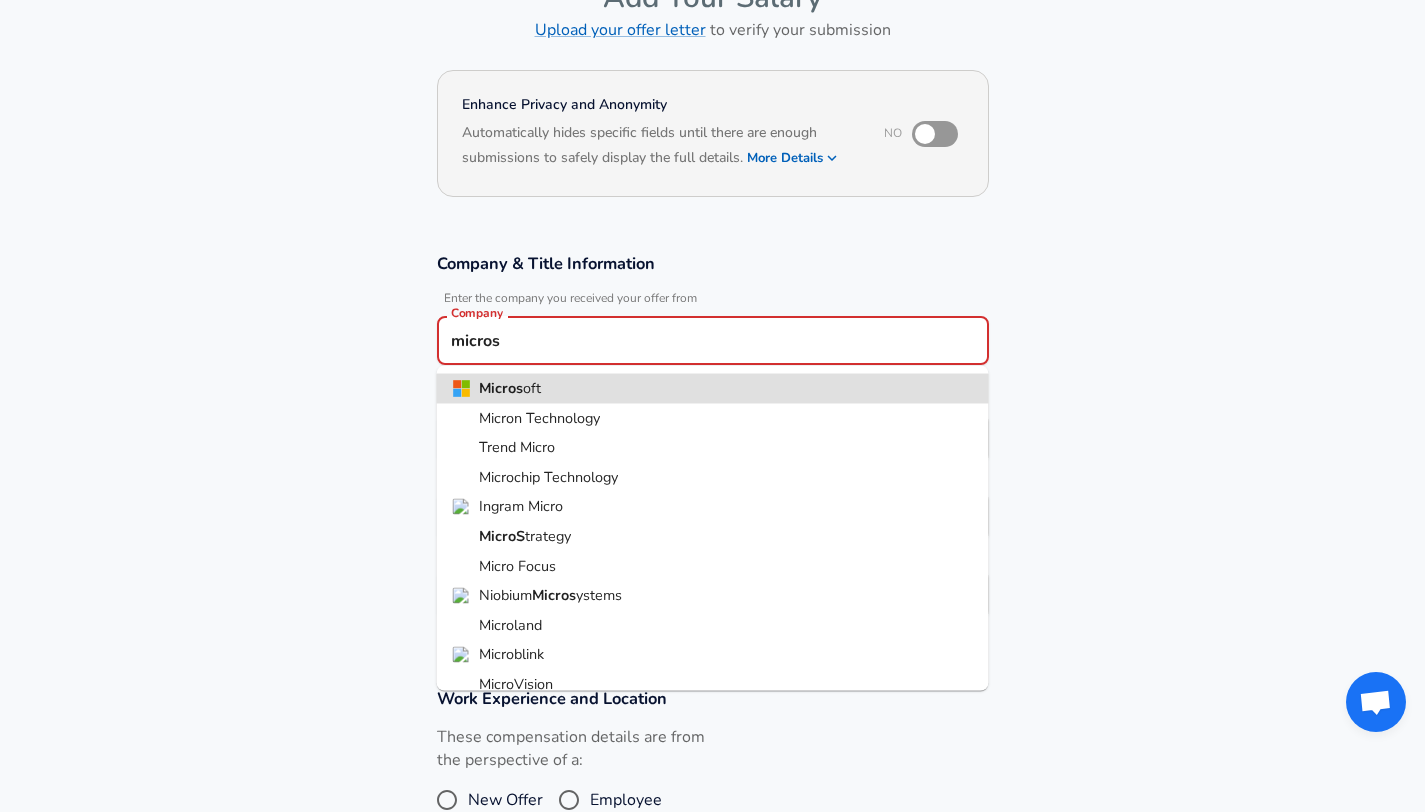 click on "Submit Salary" at bounding box center (717, 961) 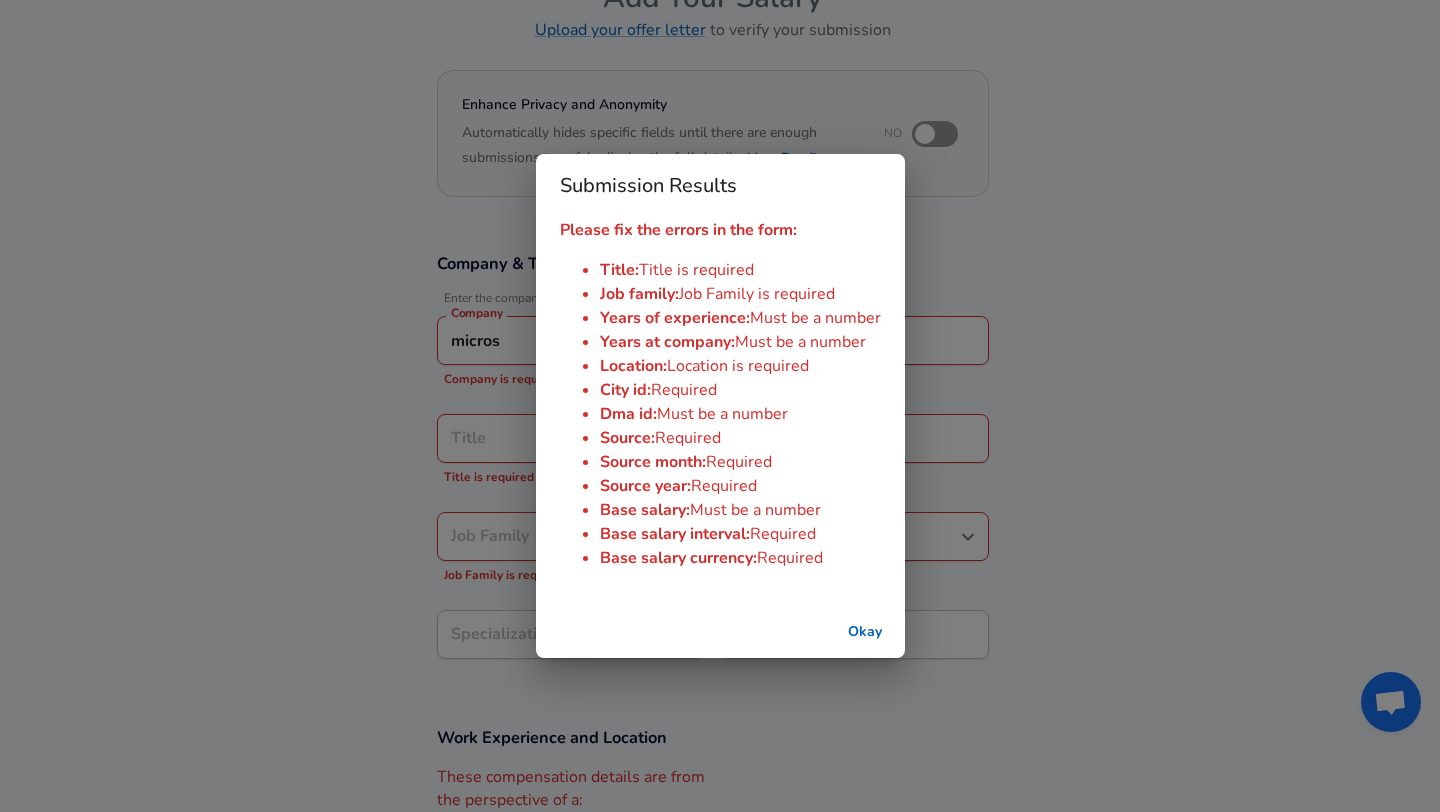 click on "Okay" at bounding box center (865, 632) 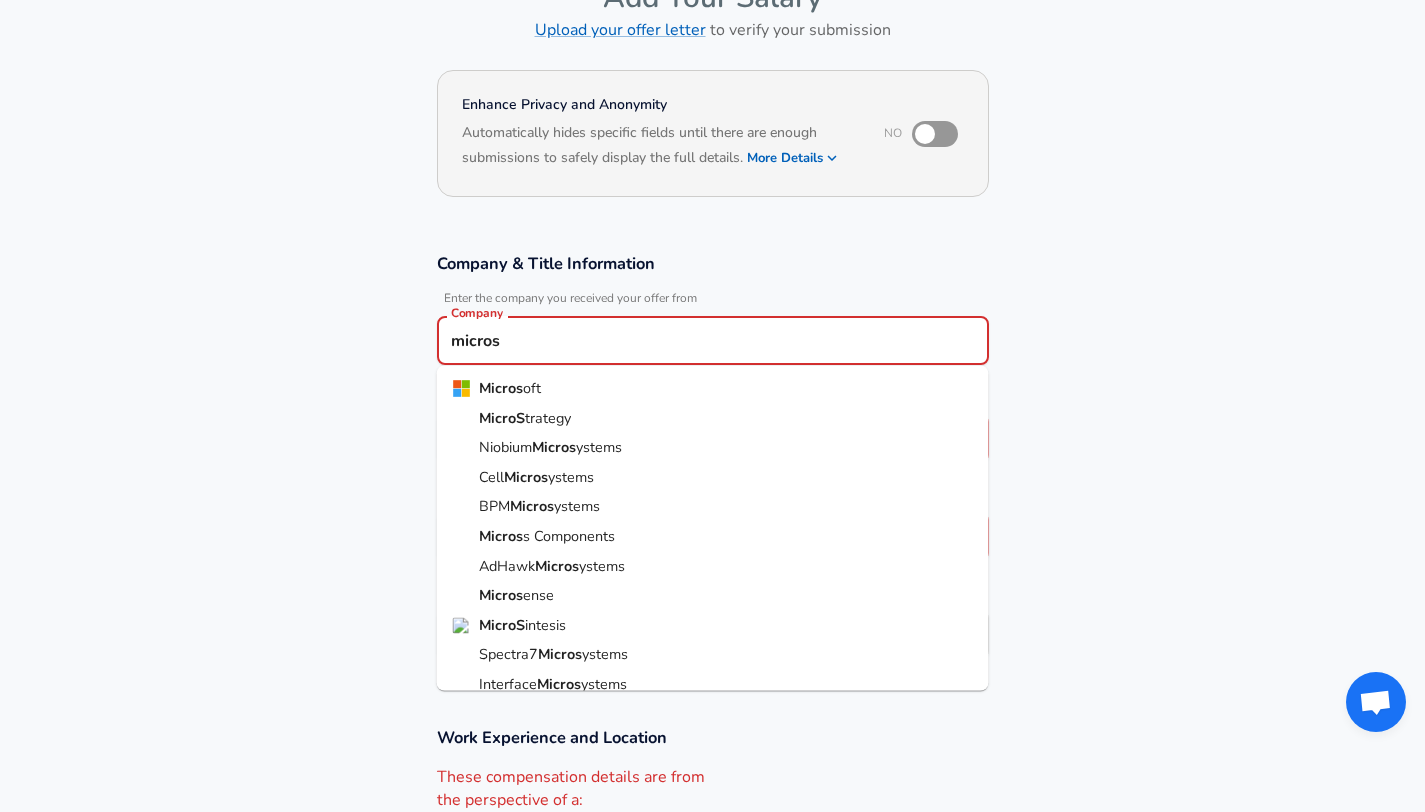 click on "micros" at bounding box center [713, 340] 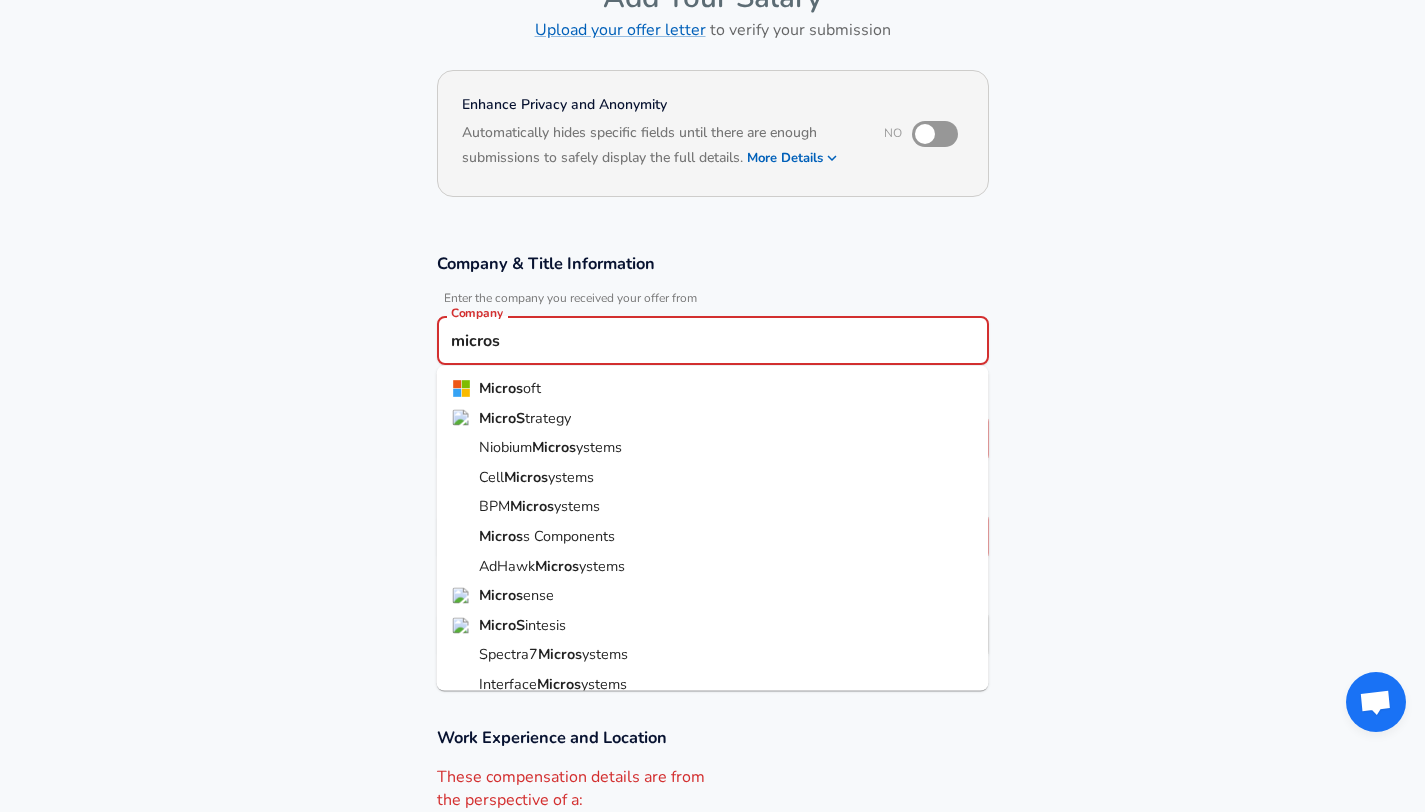 type on "Microsoft" 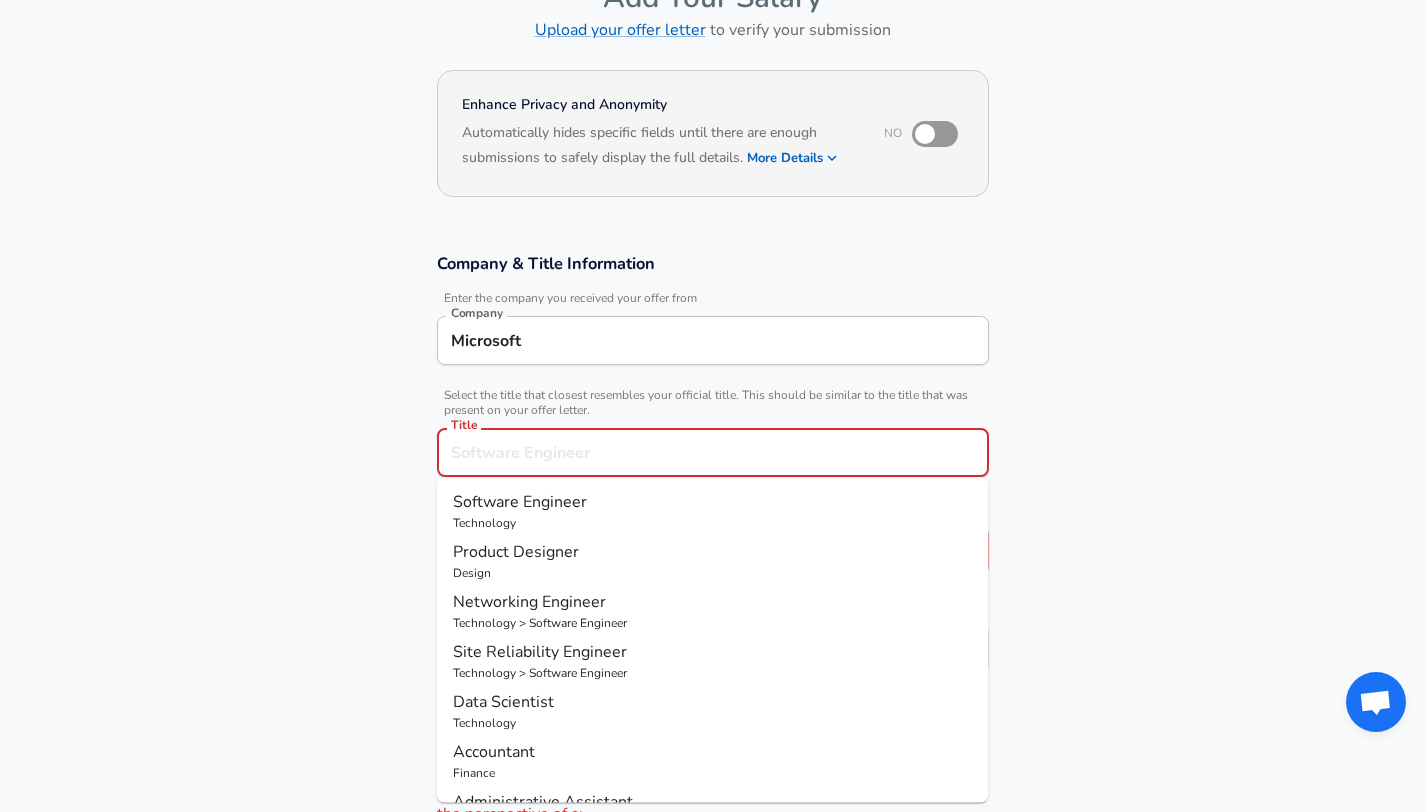 scroll, scrollTop: 167, scrollLeft: 0, axis: vertical 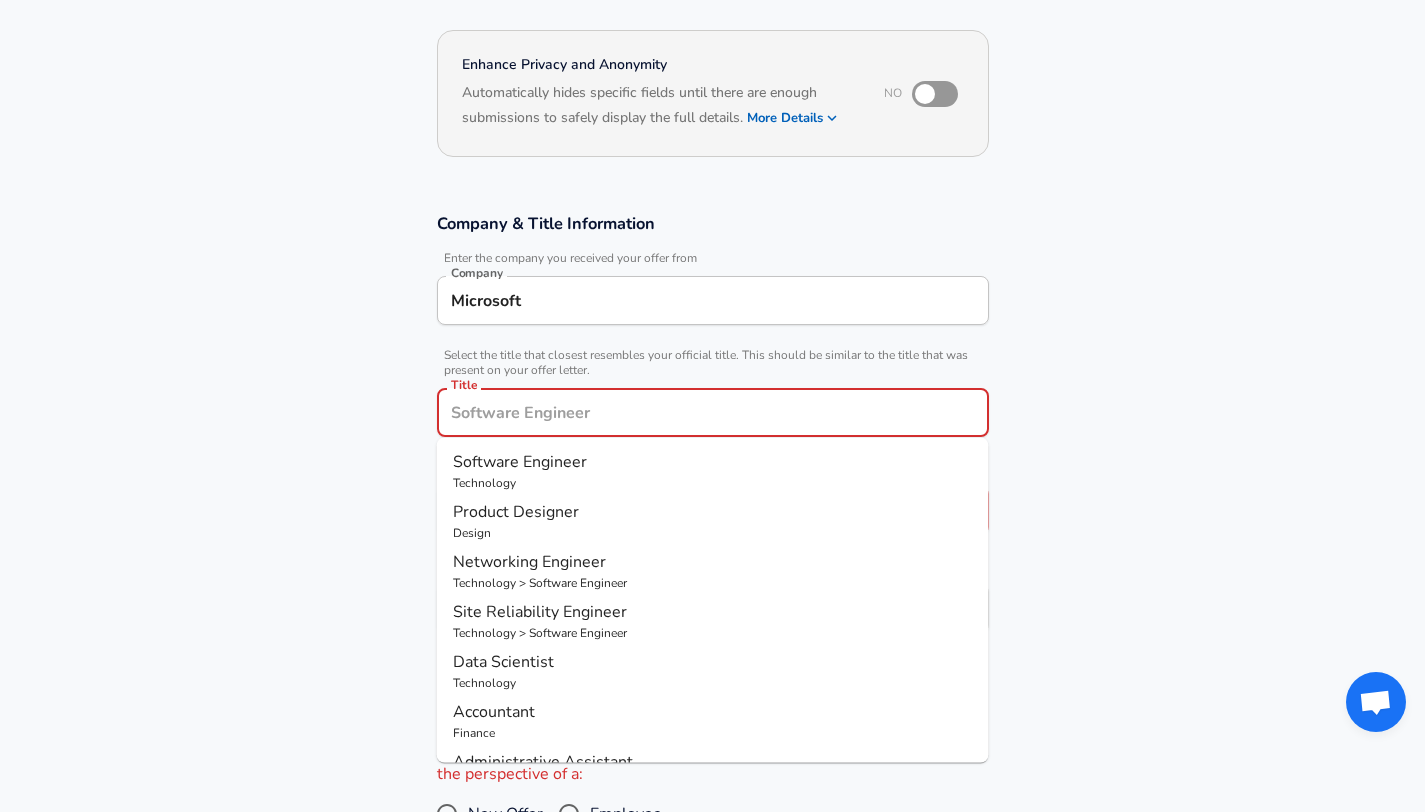 click on "Title" at bounding box center [713, 412] 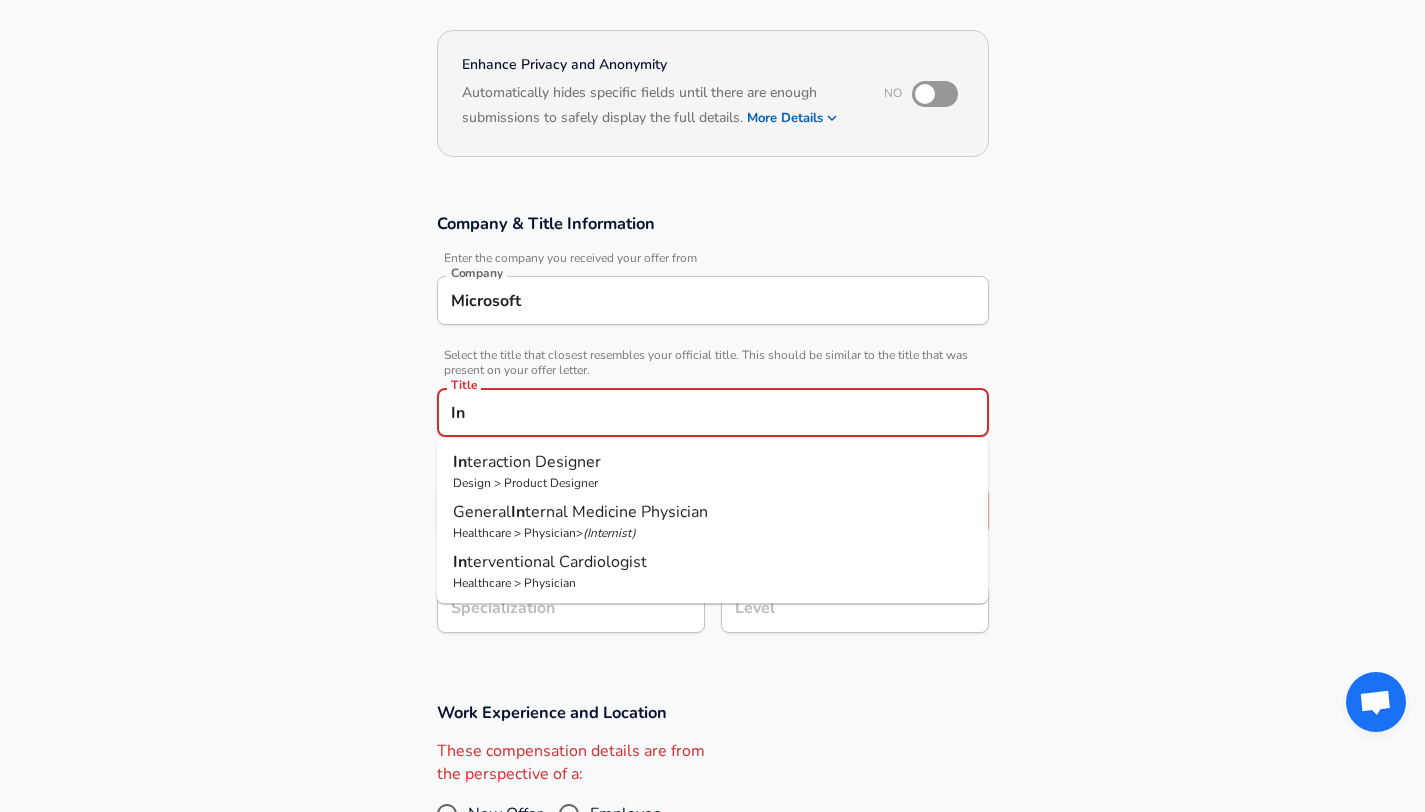 type on "I" 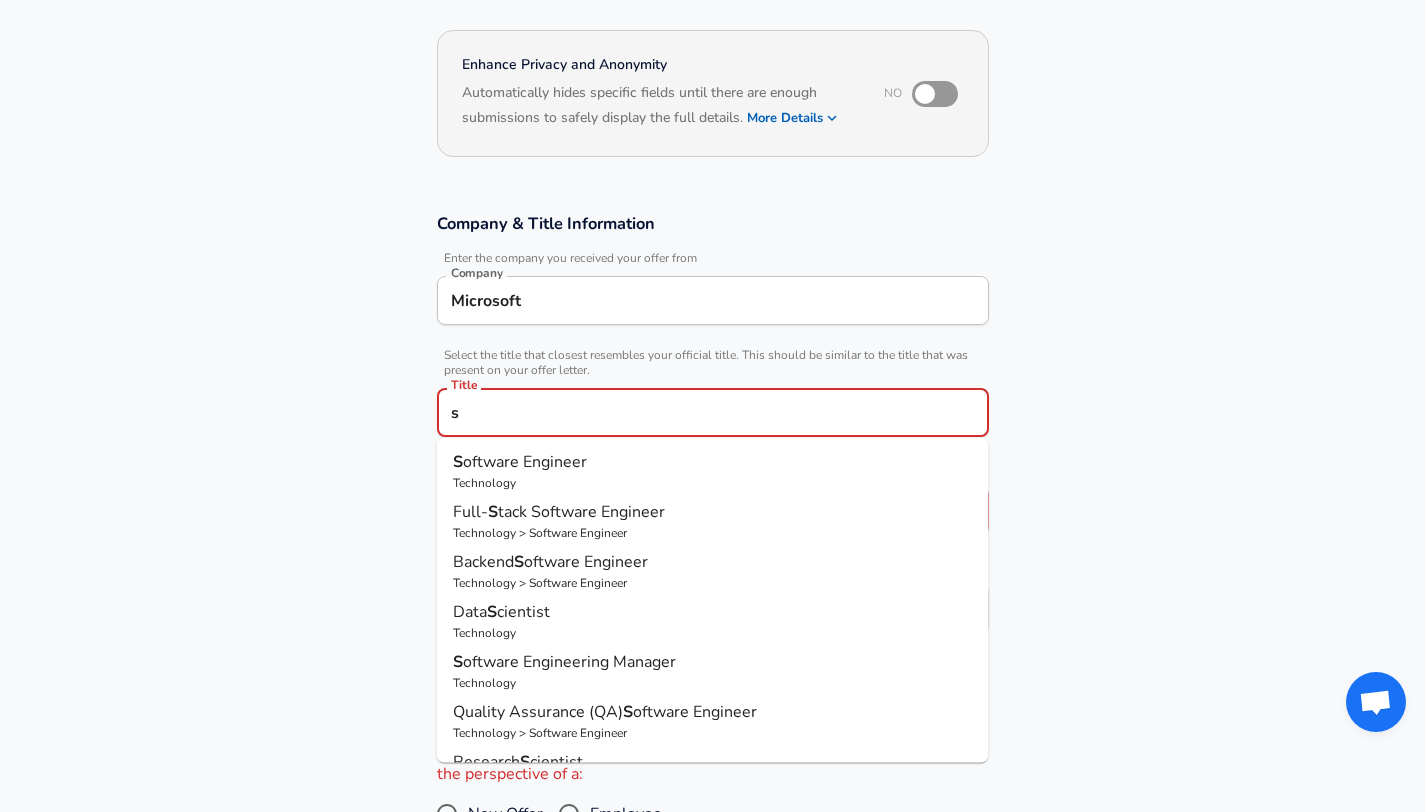 click on "Technology" at bounding box center (713, 483) 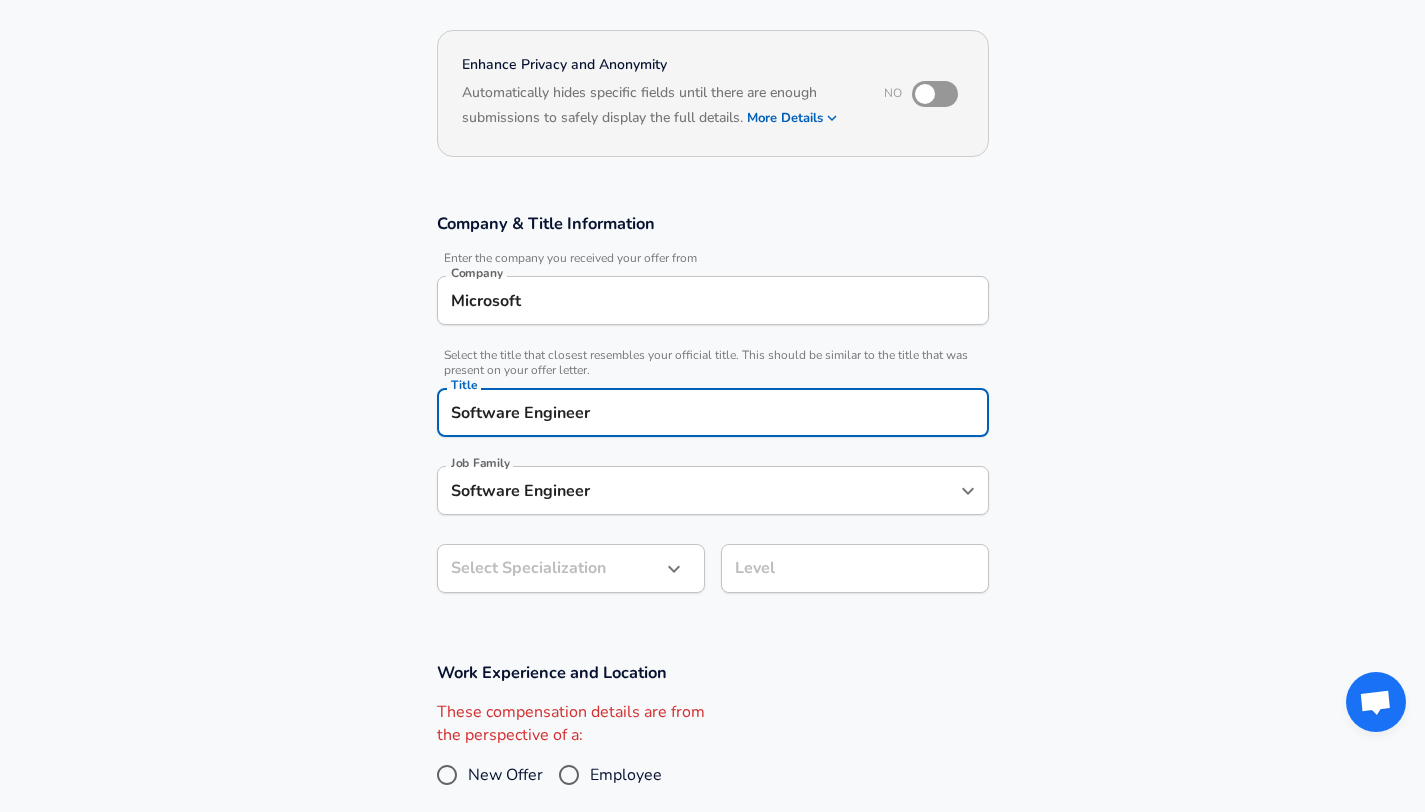 scroll, scrollTop: 0, scrollLeft: 0, axis: both 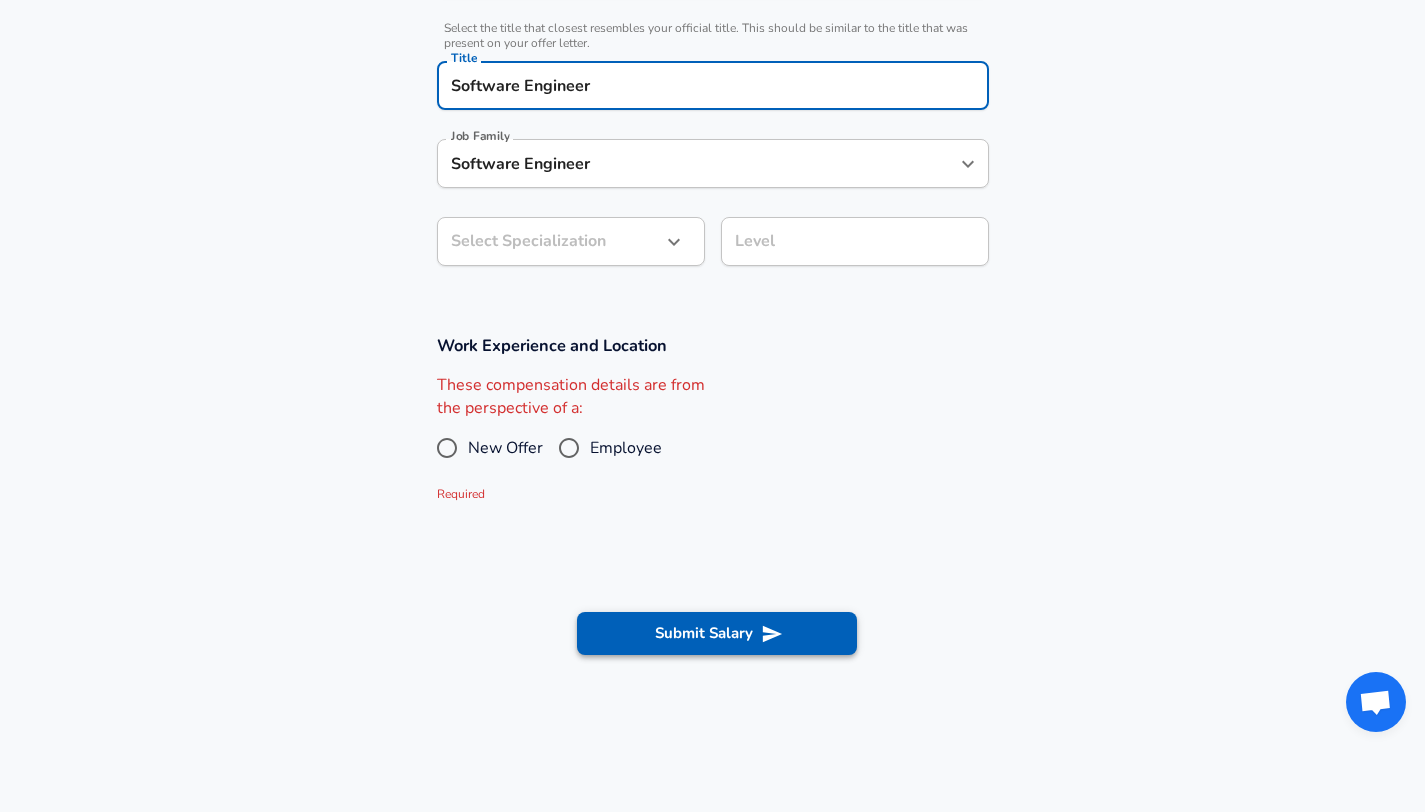 type on "Software Engineer" 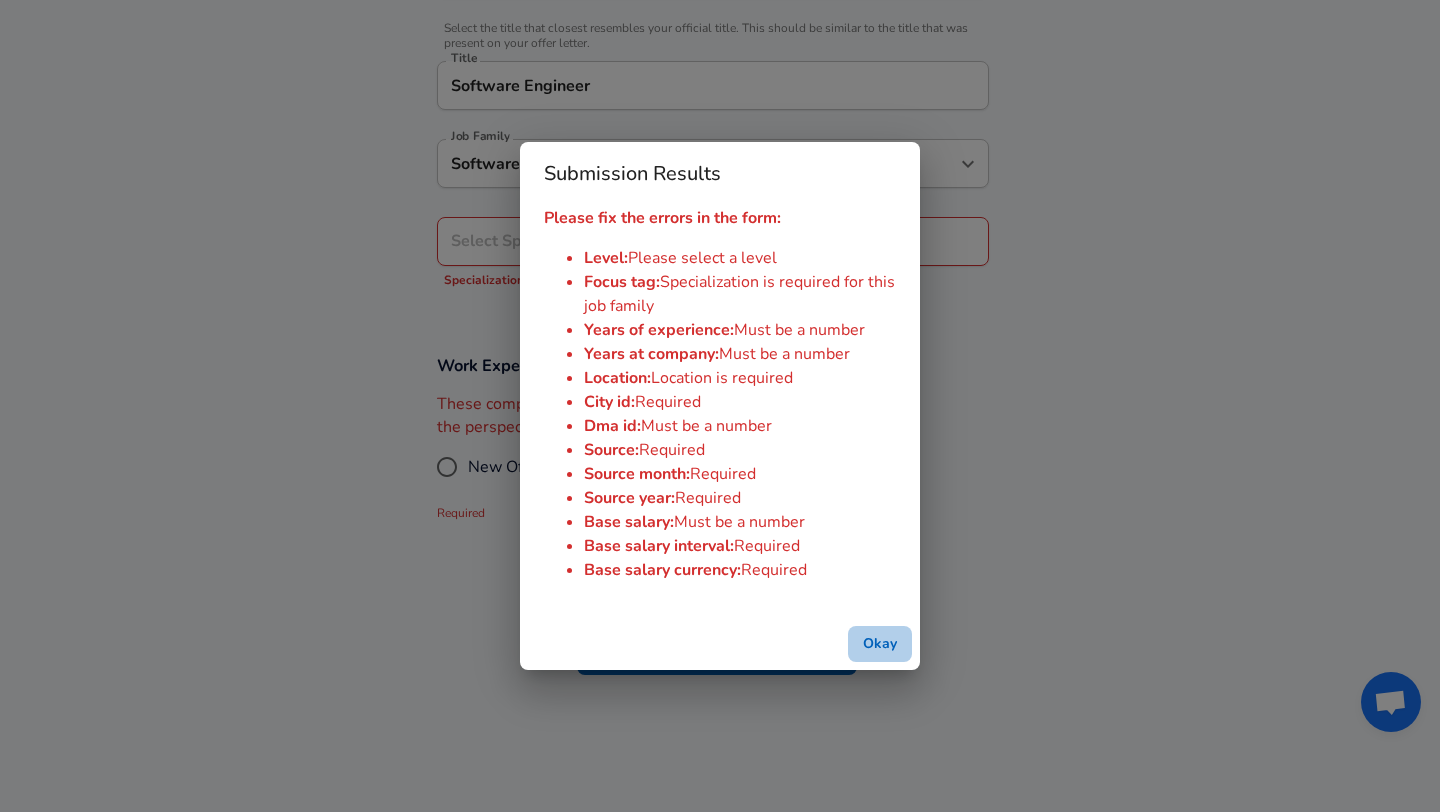 click on "Okay" at bounding box center (880, 644) 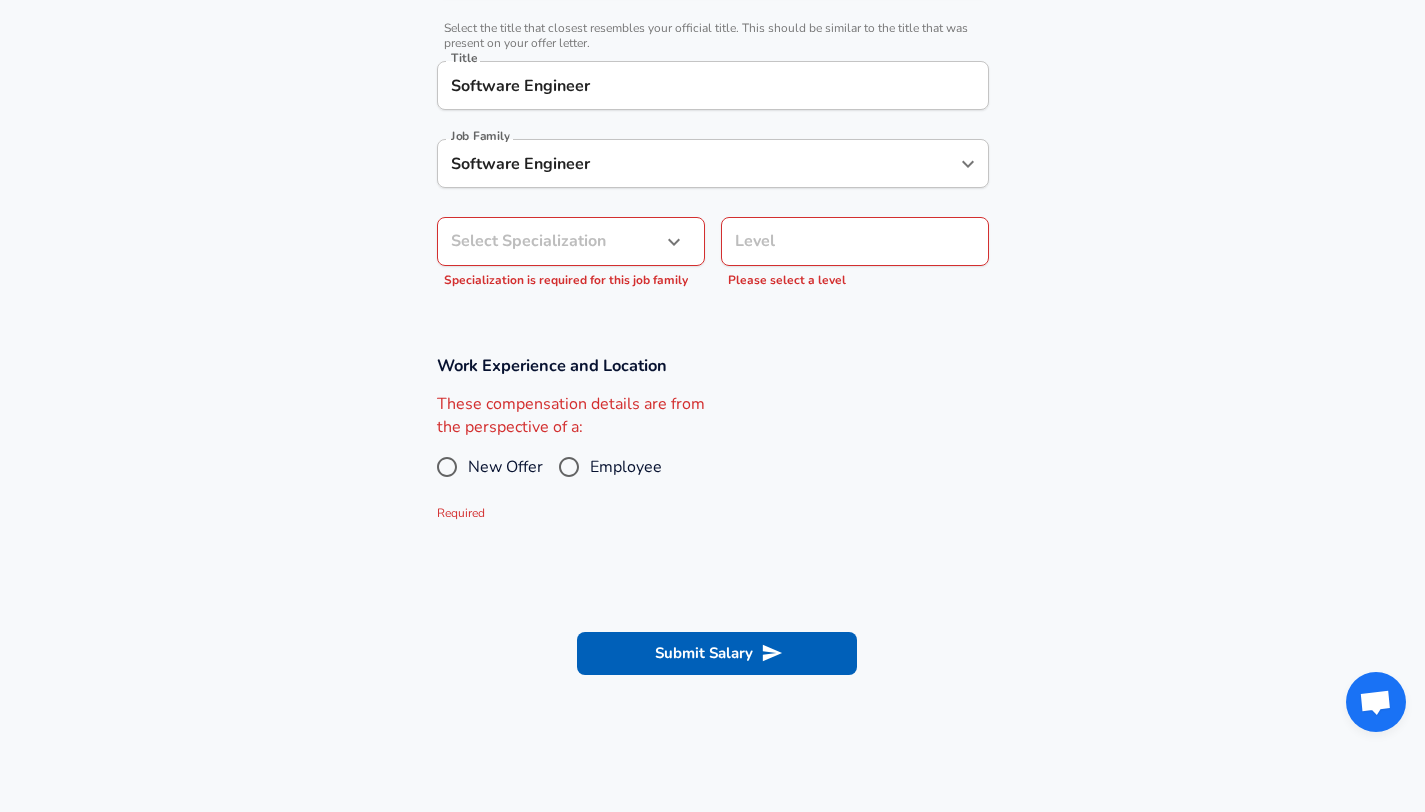 click on "Company Microsoft Company   Select the title that closest resembles your official title. This should be similar to the title that was present on your offer letter. Title Software Engineer Title Job Family Software Engineer Job Family Select Specialization ​ Select Specialization Specialization is required for this job family Level Level Please select a level Work Experience and Location These compensation details are from the perspective of a: New Offer Employee Required Submit Salary   Terms of Use   and" at bounding box center (712, -88) 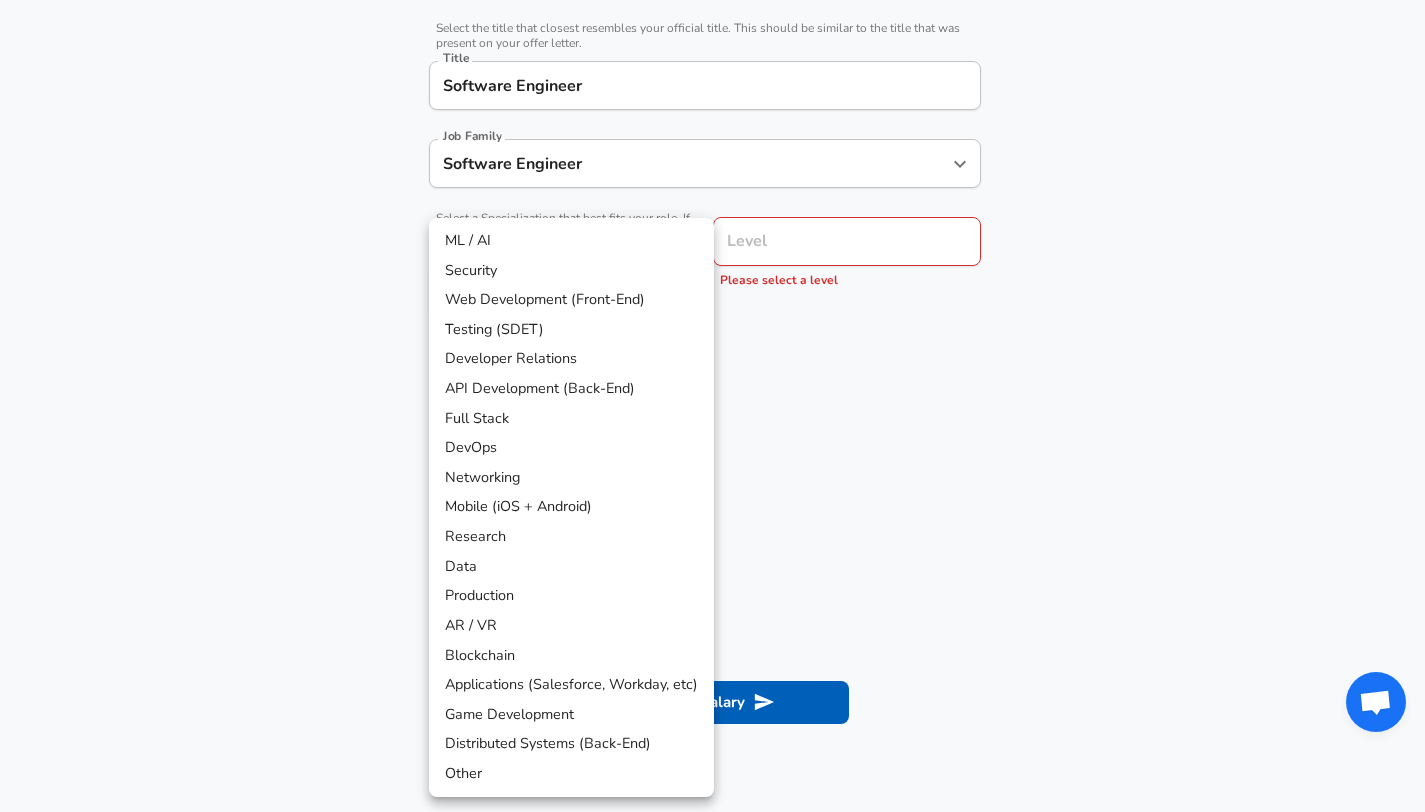 scroll, scrollTop: 554, scrollLeft: 0, axis: vertical 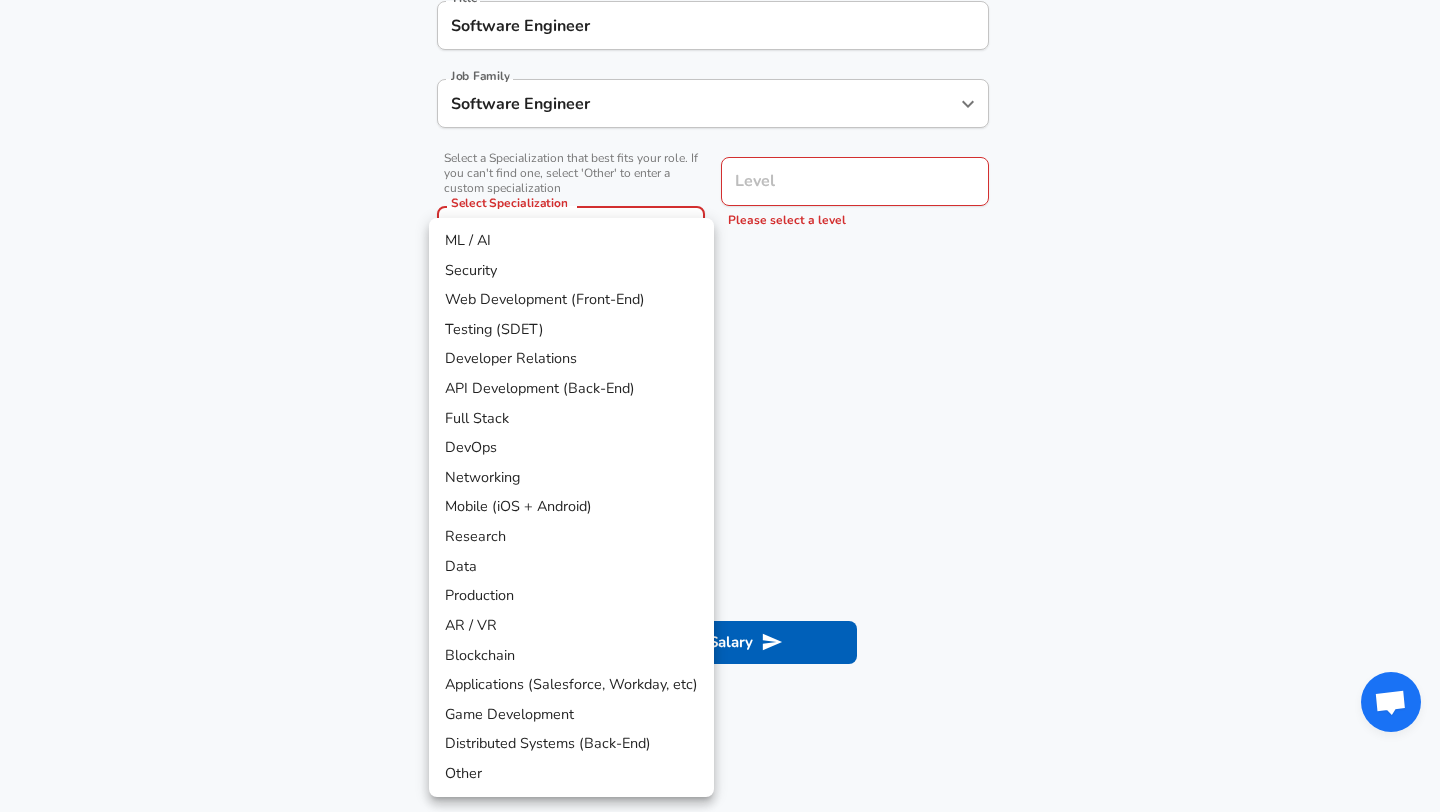 click on "Other" at bounding box center [571, 774] 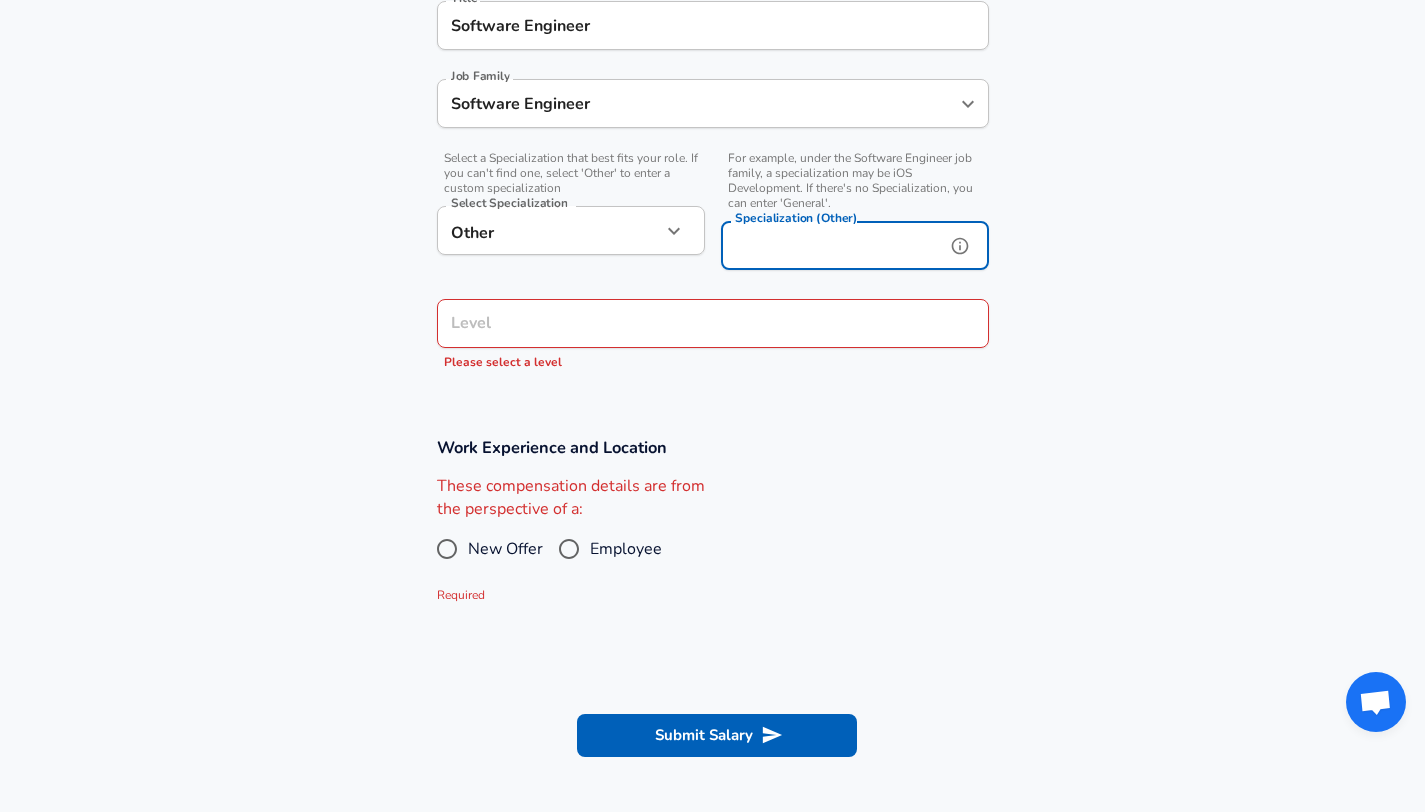 click on "Specialization (Other)" at bounding box center [829, 245] 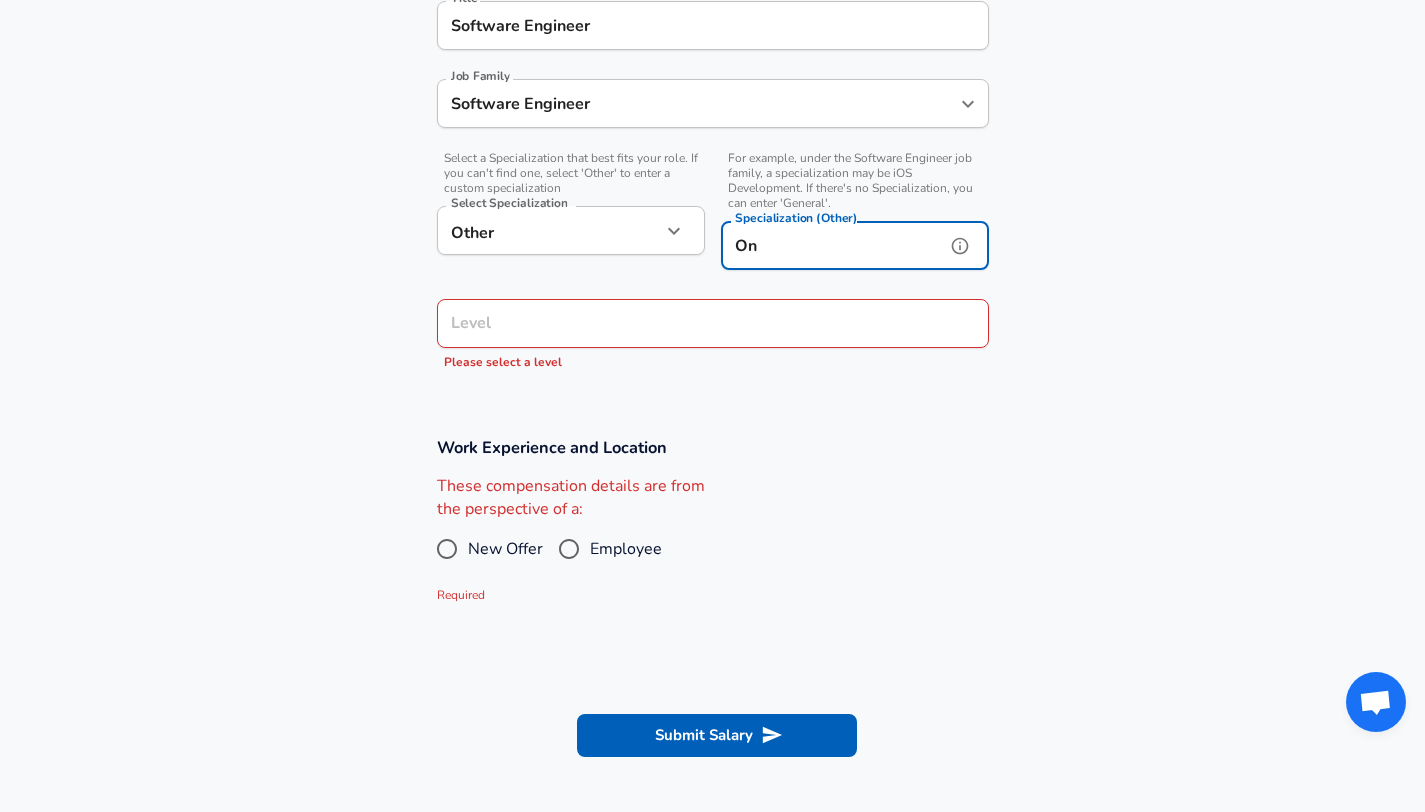 type on "O" 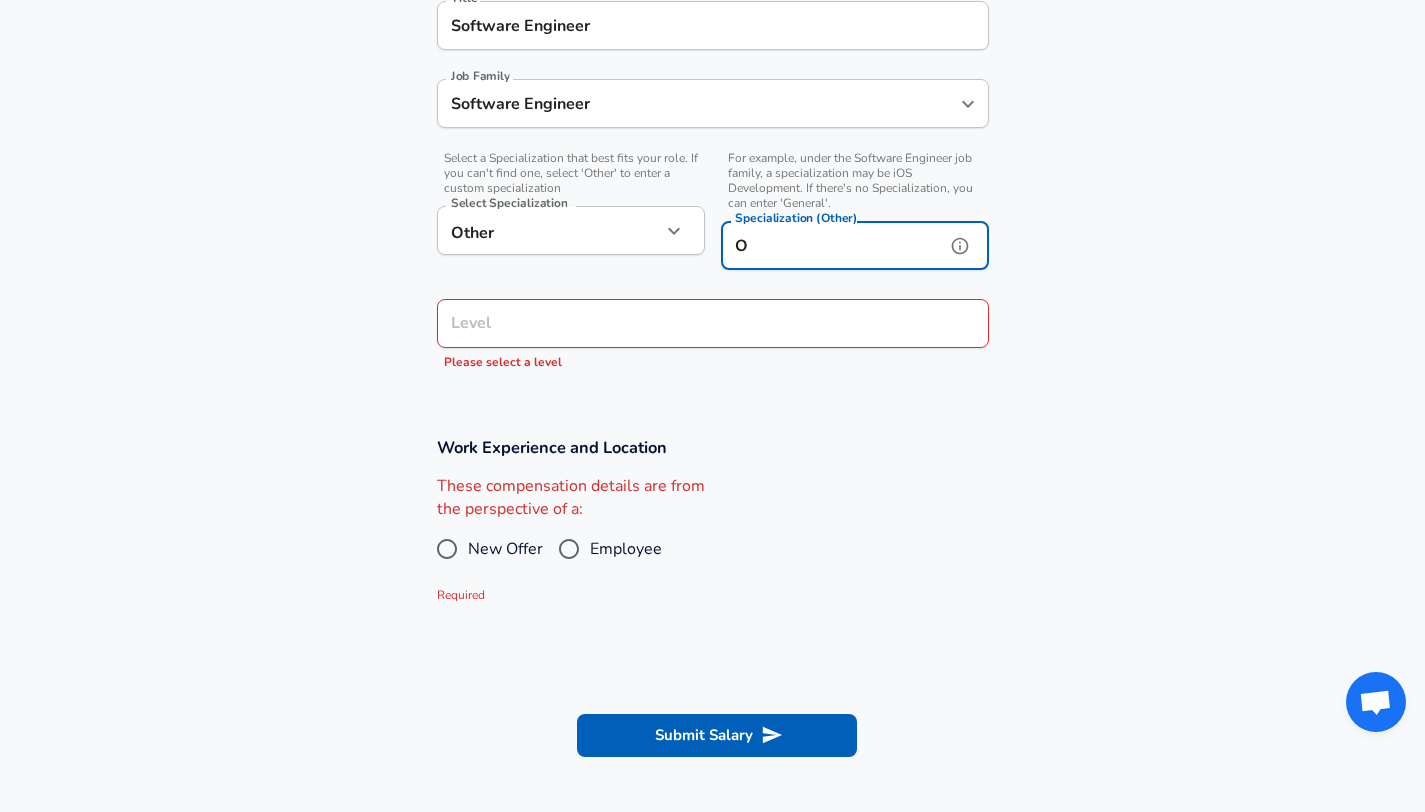 type 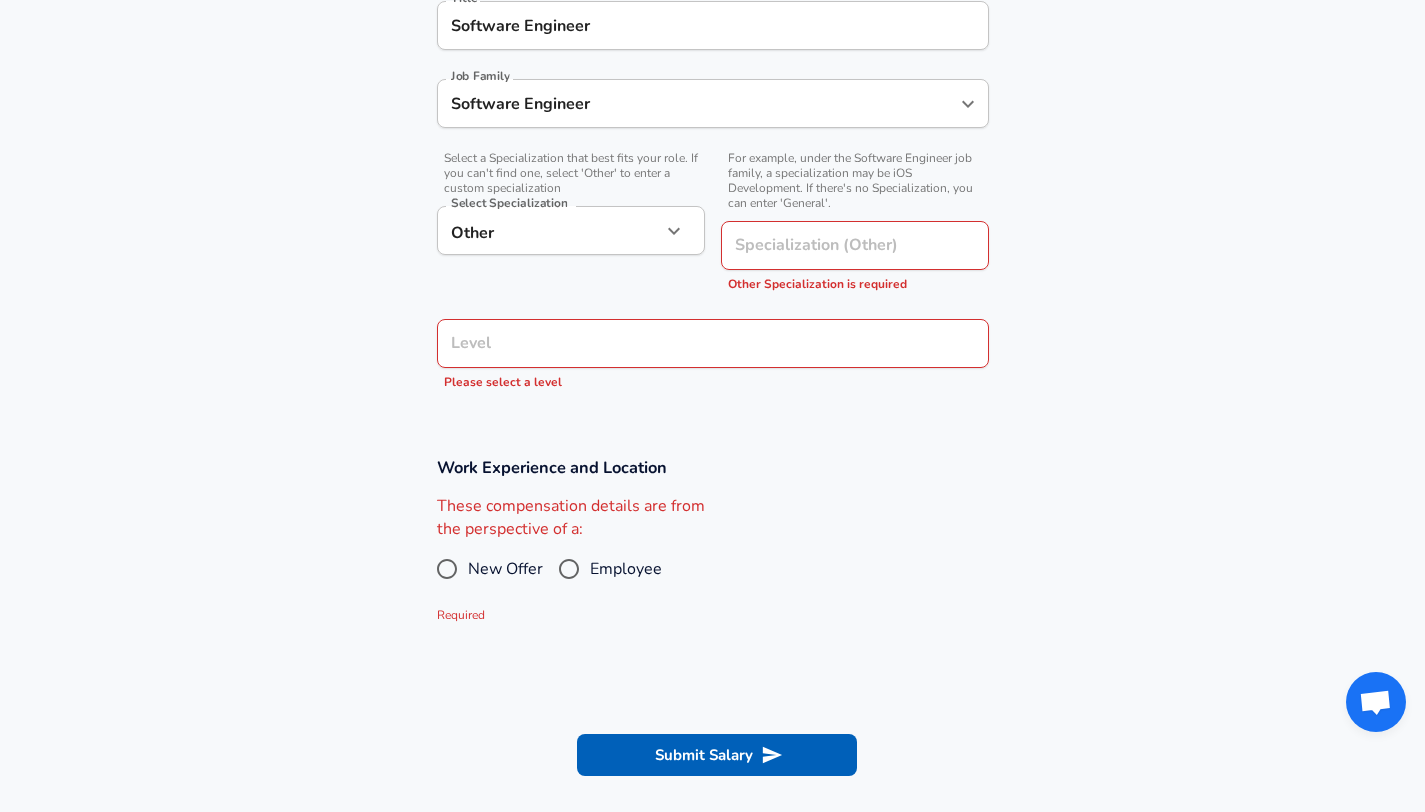 click on "Other Other Select Specialization" at bounding box center [571, 230] 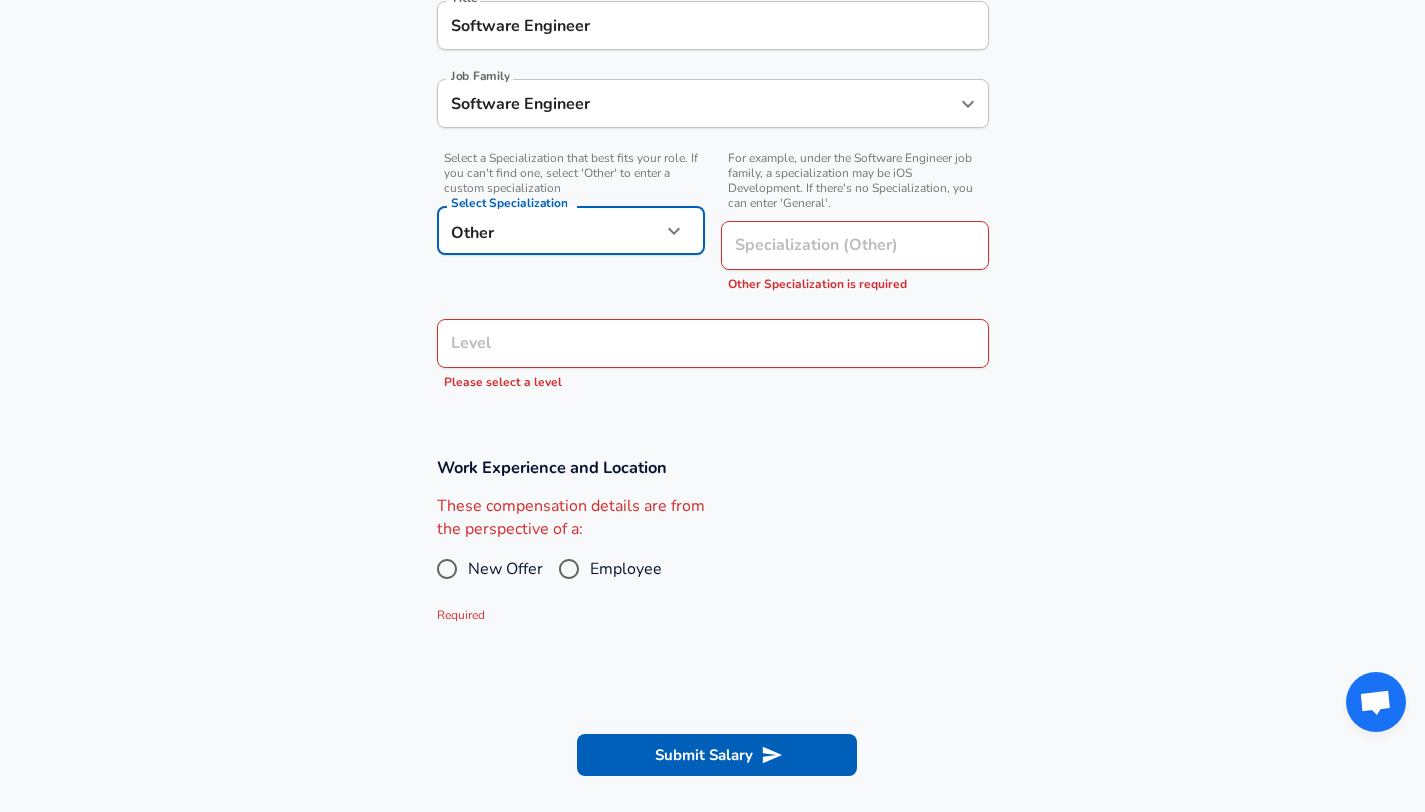 click on "Company Microsoft Company   Select the title that closest resembles your official title. This should be similar to the title that was present on your offer letter. Title Software Engineer Title Job Family Software Engineer Job Family   Select a Specialization that best fits your role. If you can't find one, select 'Other' to enter a custom specialization Select Specialization Other Other Select Specialization   Specialization (Other) Specialization (Other) Other Specialization is required Level Level" at bounding box center (712, -148) 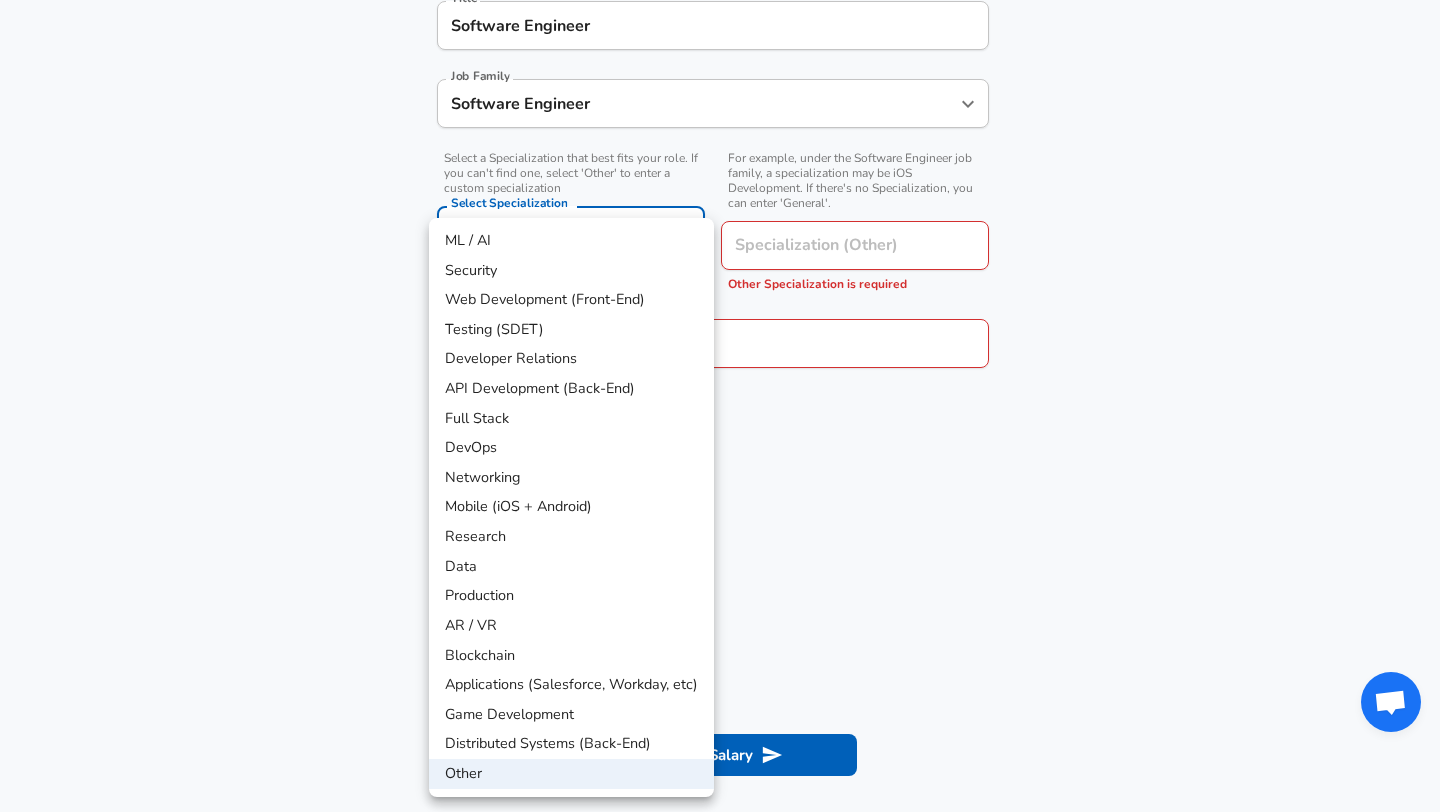 click on "Full Stack" at bounding box center [571, 419] 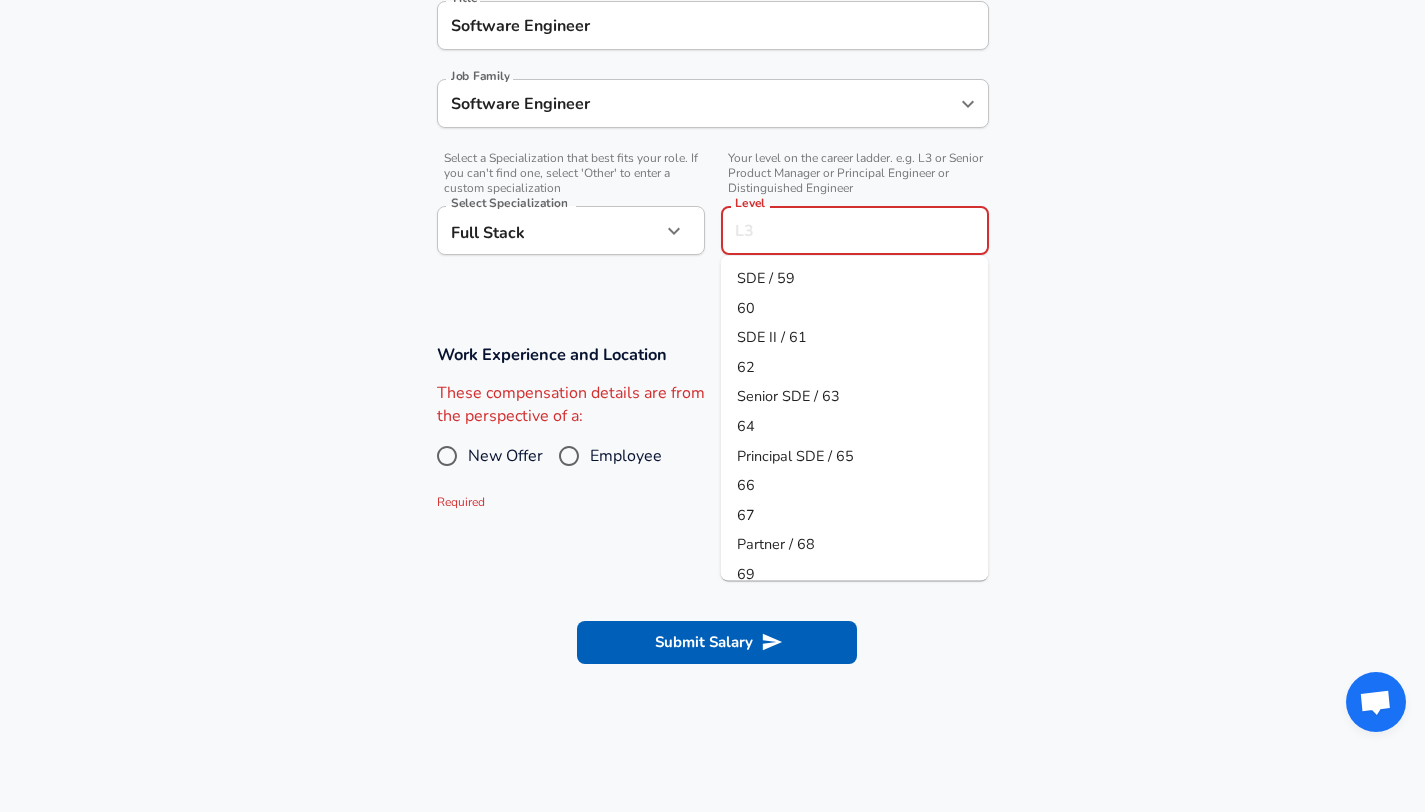 scroll, scrollTop: 594, scrollLeft: 0, axis: vertical 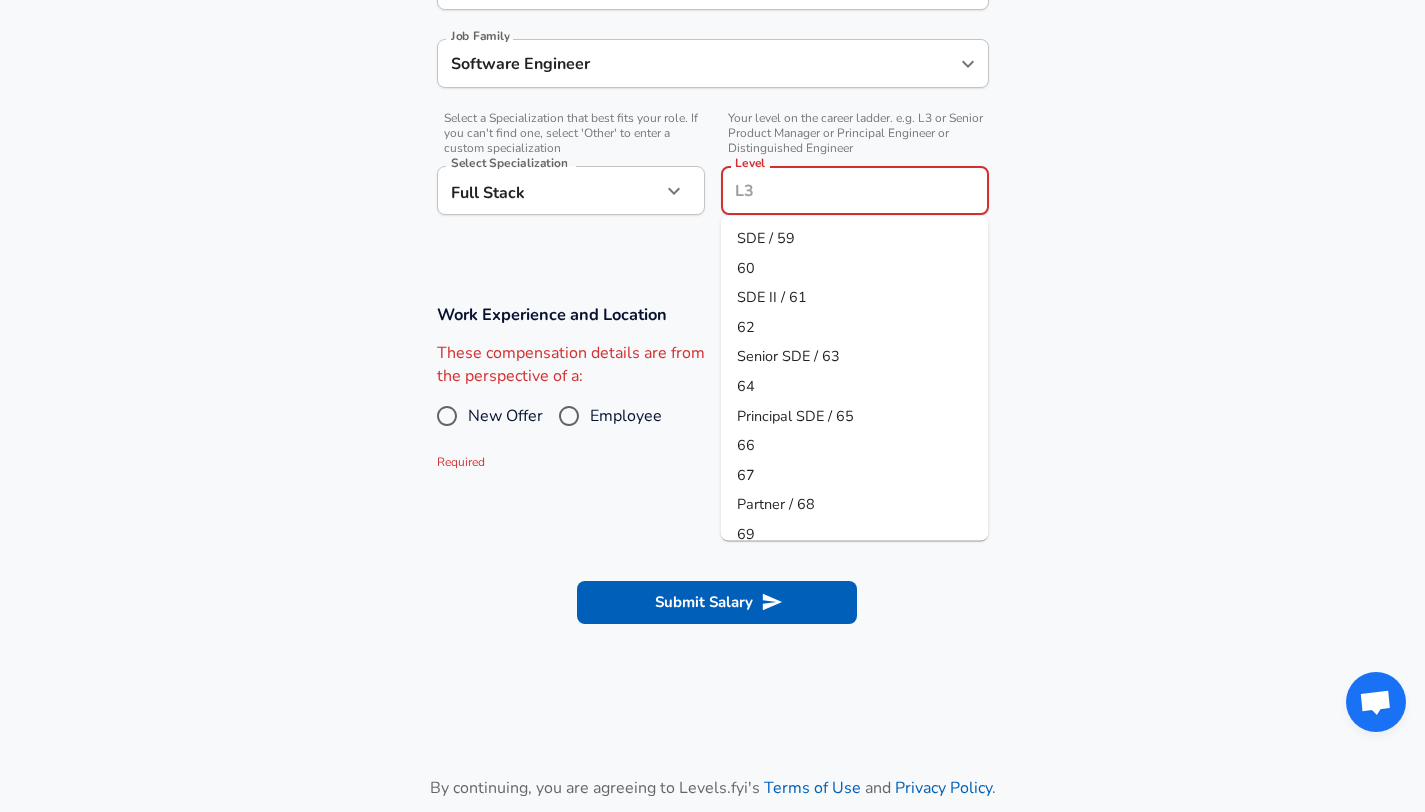 click on "Level" at bounding box center (855, 190) 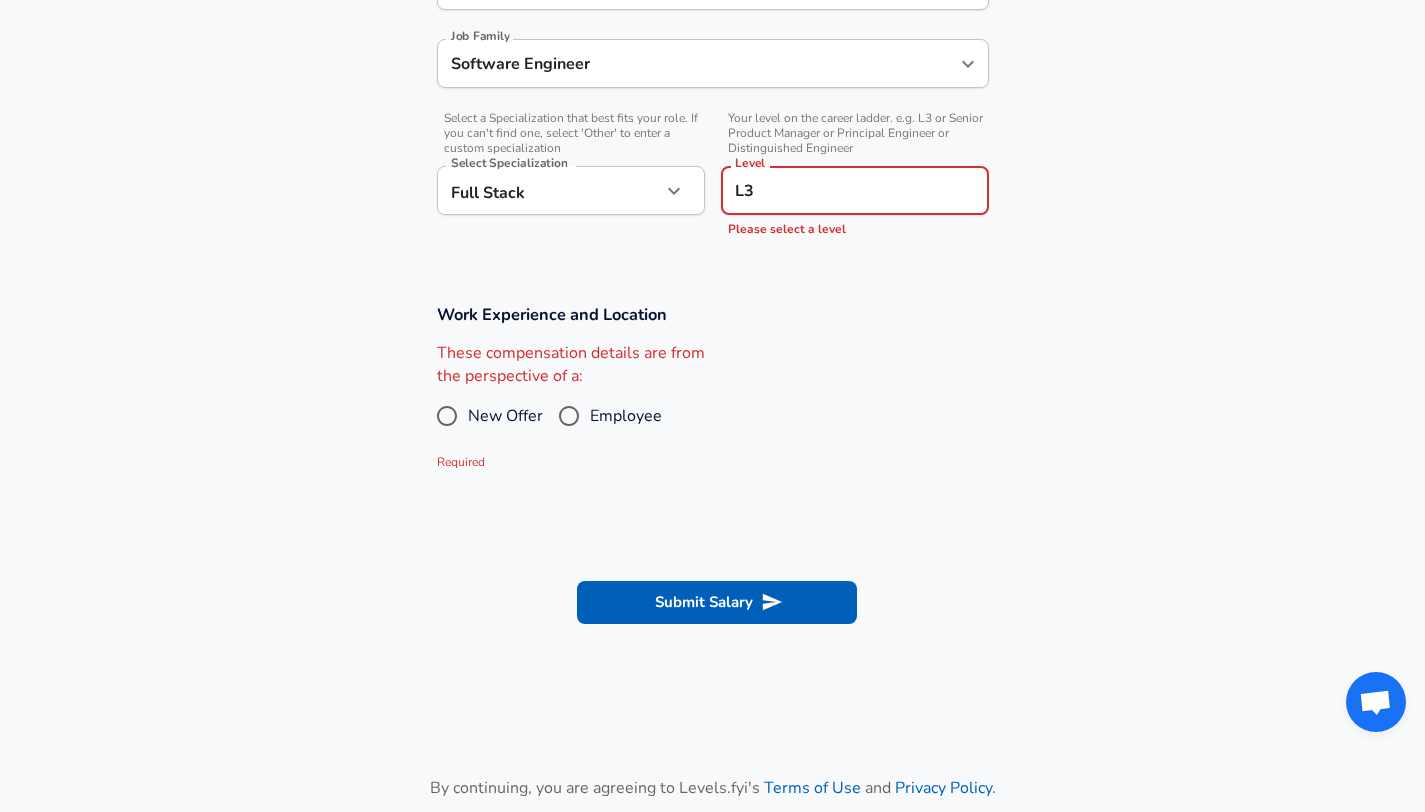 type on "L3" 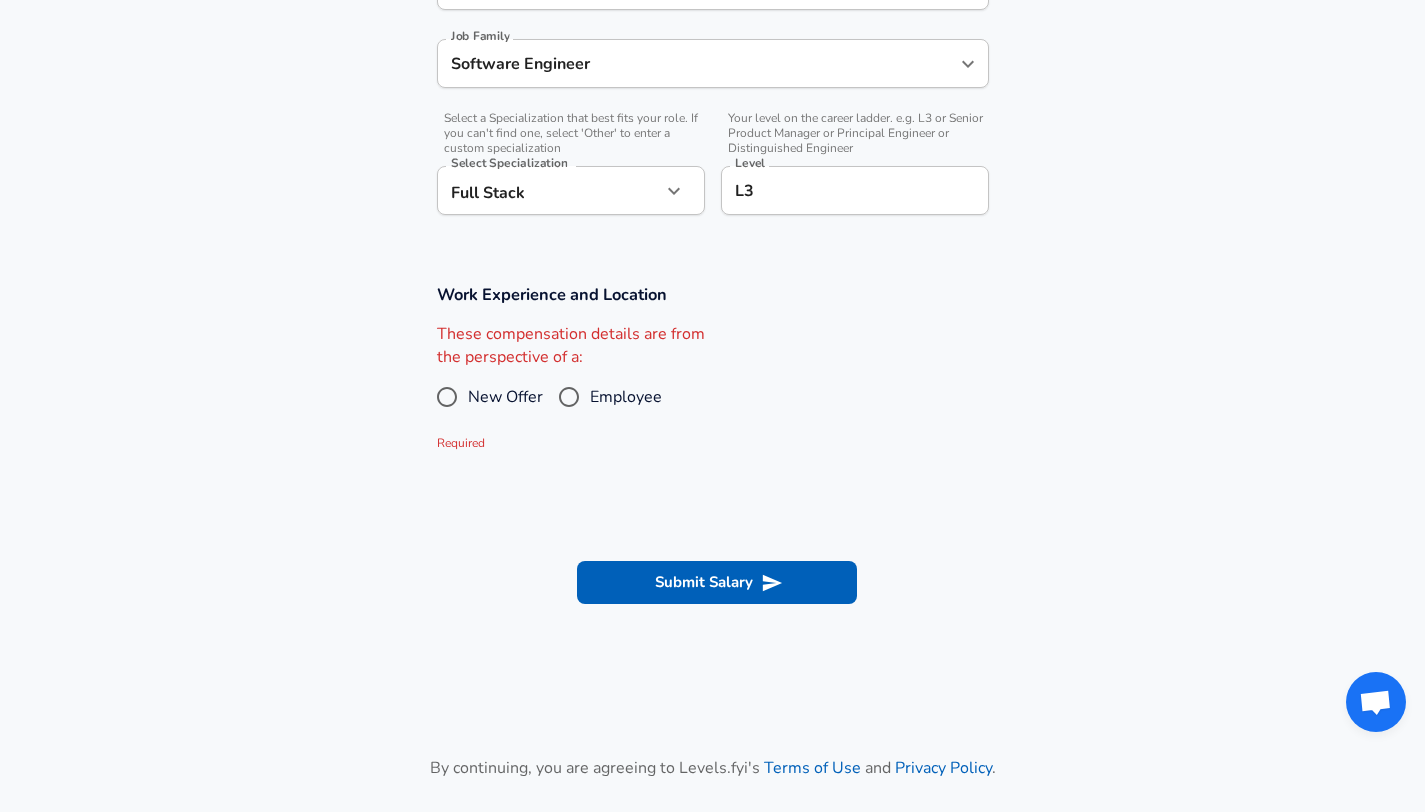 click on "New Offer" at bounding box center (447, 397) 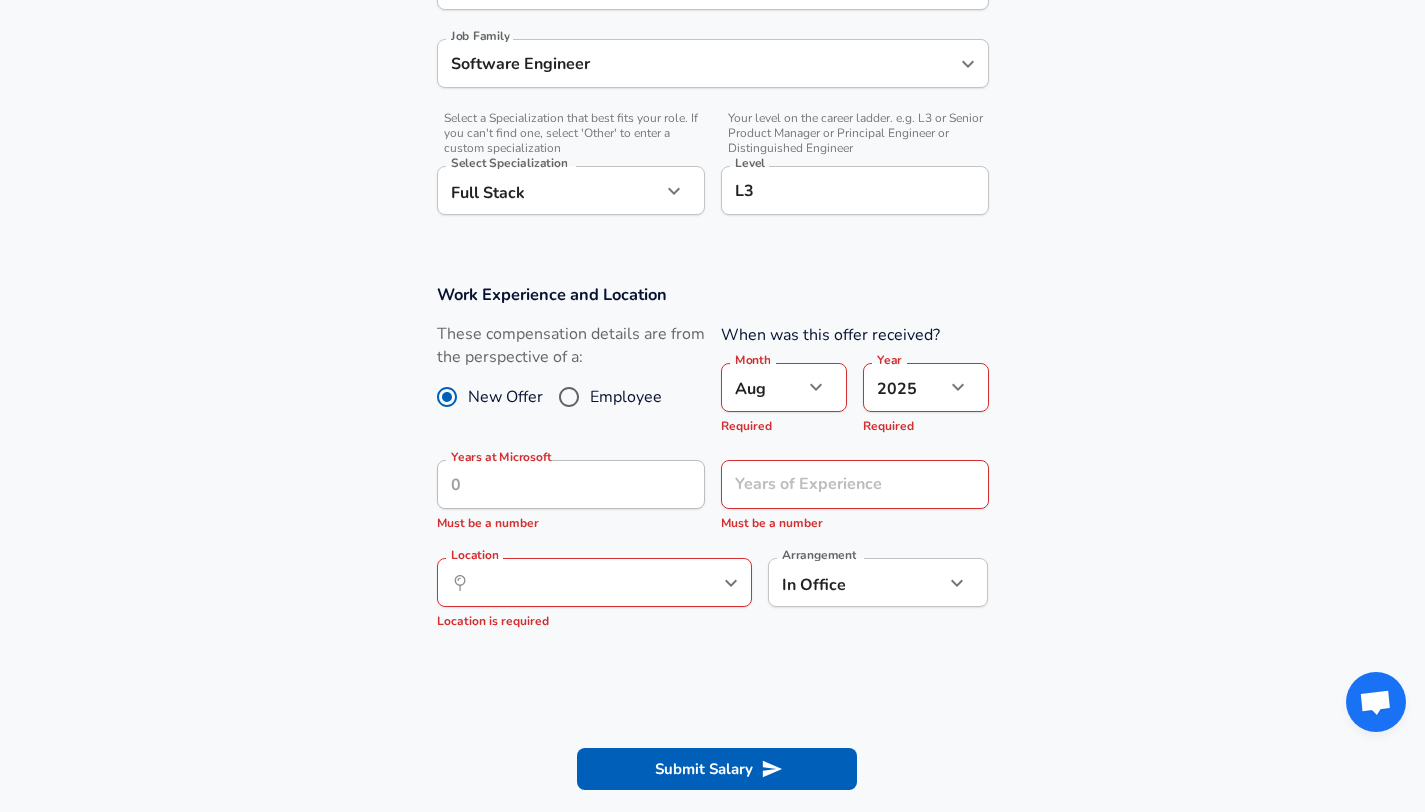 click on "Company Microsoft Company   Select the title that closest resembles your official title. This should be similar to the title that was present on your offer letter. Title Software Engineer Title Job Family Software Engineer Job Family   Select a Specialization that best fits your role. If you can't find one, select 'Other' to enter a custom specialization Select Specialization Full Stack Full Stack Select Specialization   Level L3 Level Work Experience and Location New Offer Employee Month Aug 8 Month Year" at bounding box center [712, -188] 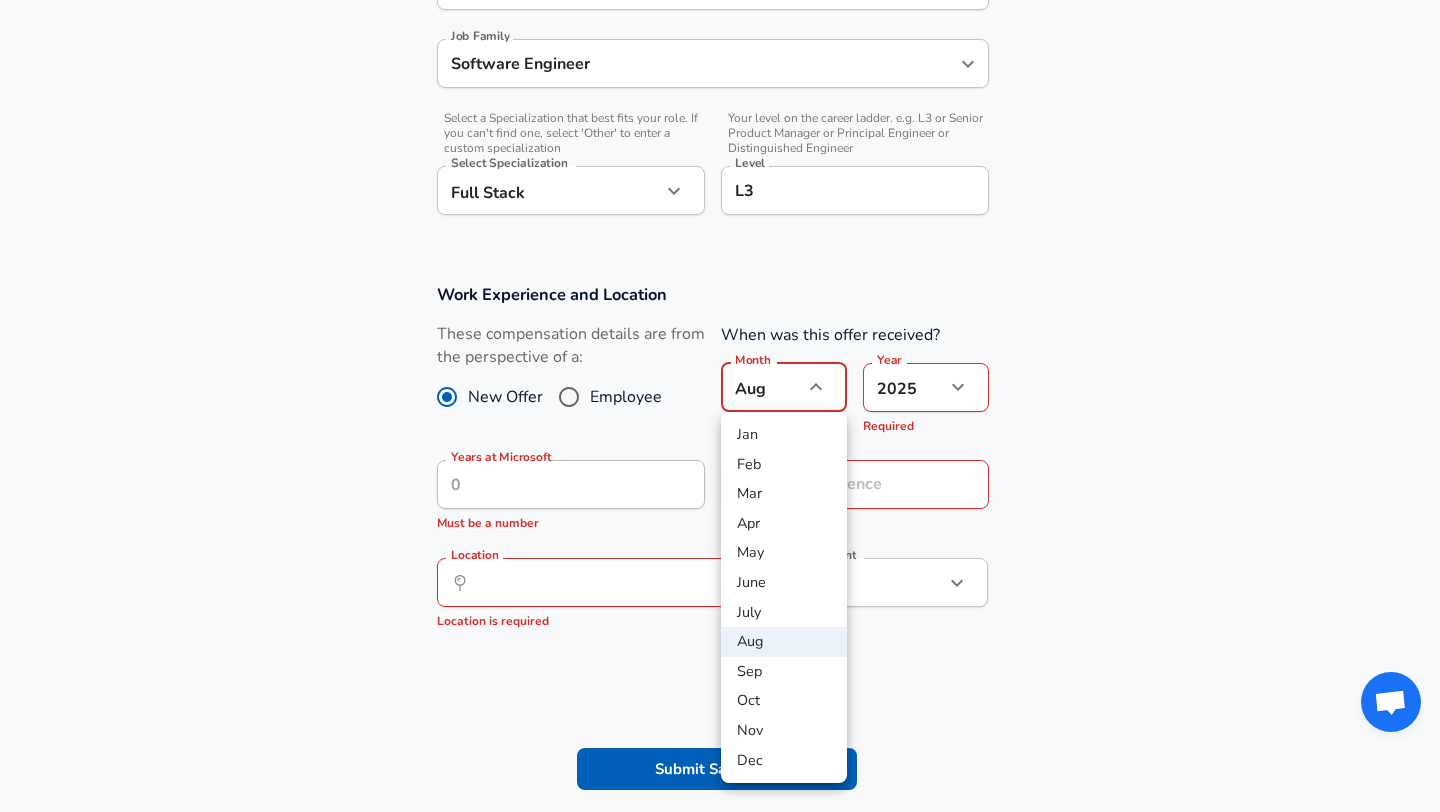 click on "July" at bounding box center (784, 613) 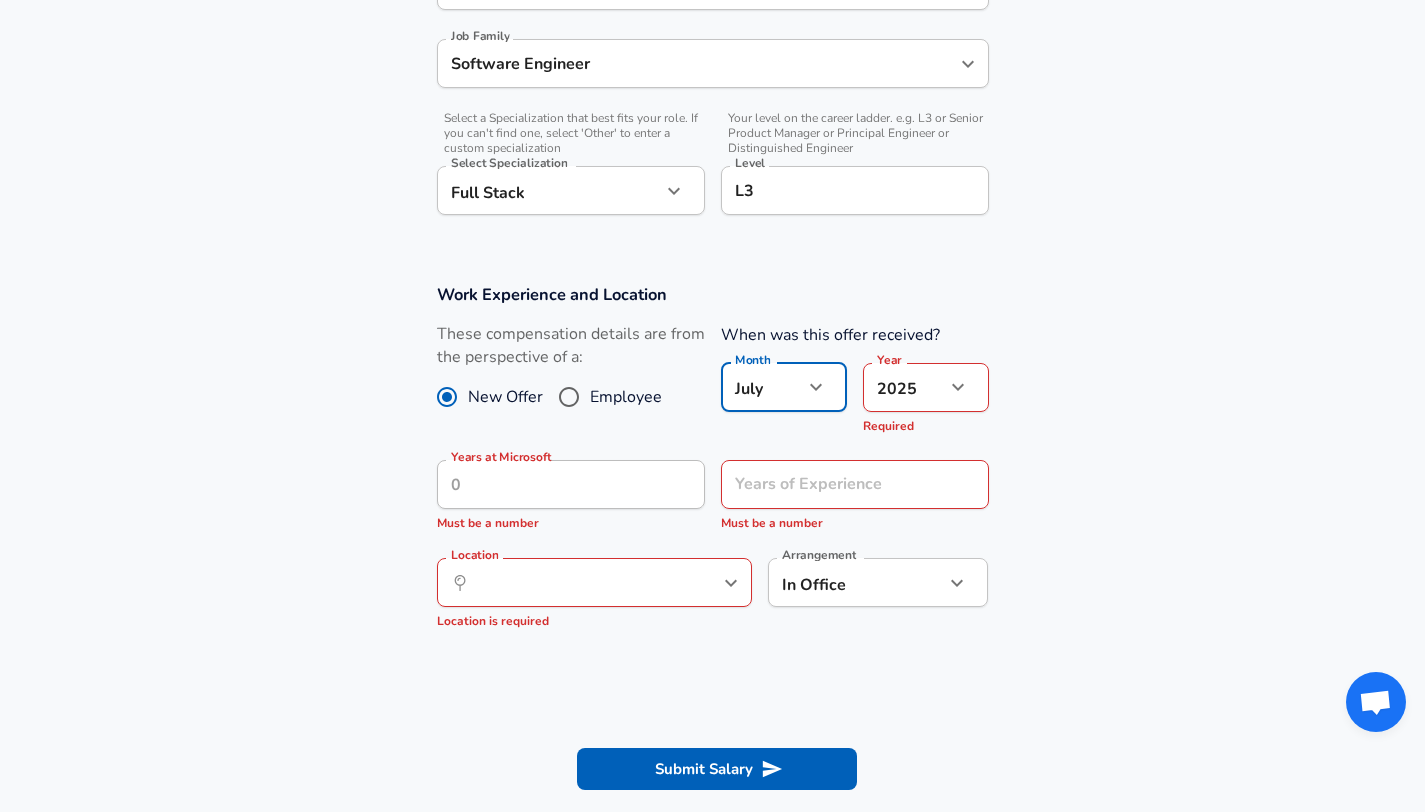 click on "Company Microsoft Company   Select the title that closest resembles your official title. This should be similar to the title that was present on your offer letter. Title Software Engineer Title Job Family Software Engineer Job Family   Select a Specialization that best fits your role. If you can't find one, select 'Other' to enter a custom specialization Select Specialization Full Stack Full Stack Select Specialization   Level L3 Level Work Experience and Location New Offer Employee Month July 7 Month Year" at bounding box center [712, -188] 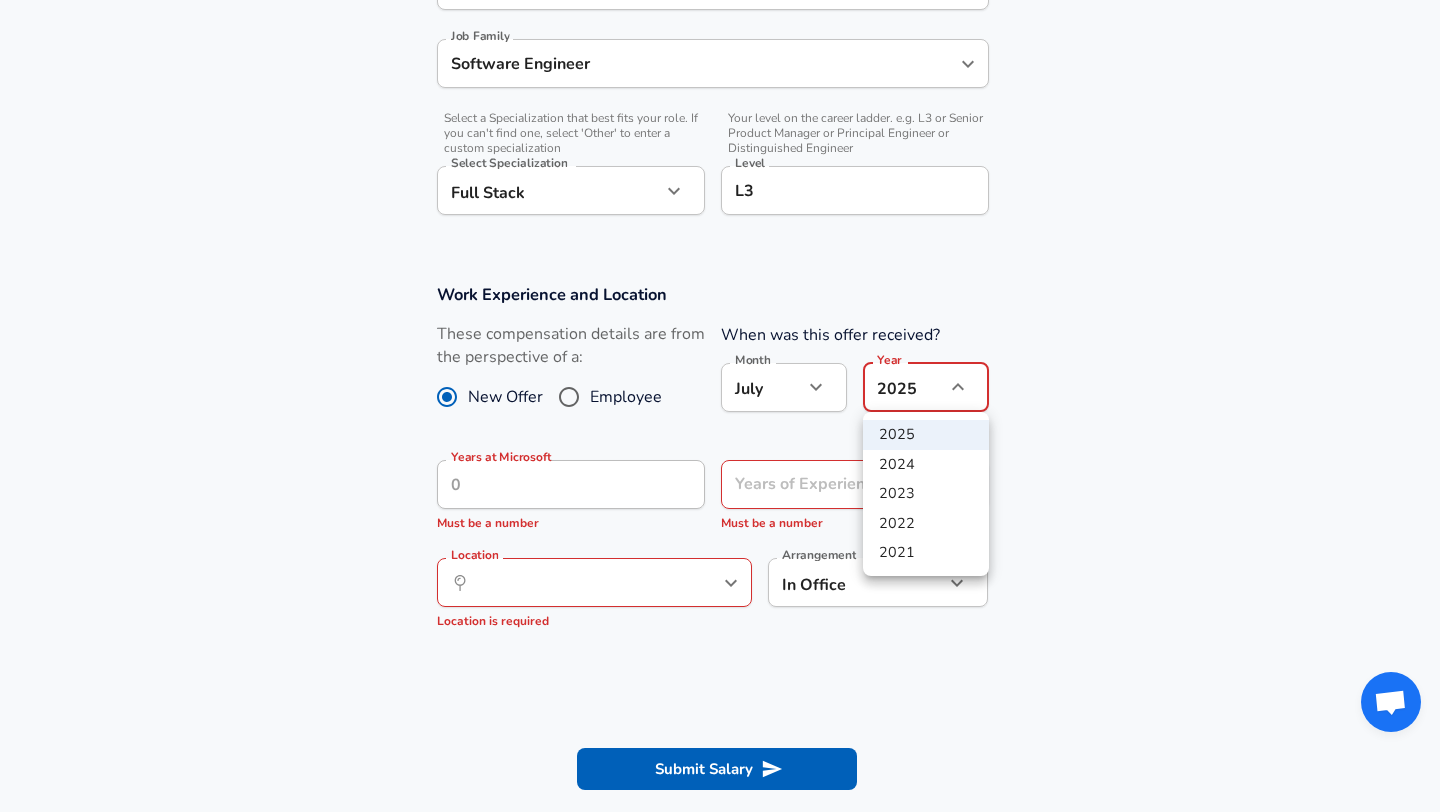 click on "2025" at bounding box center [926, 435] 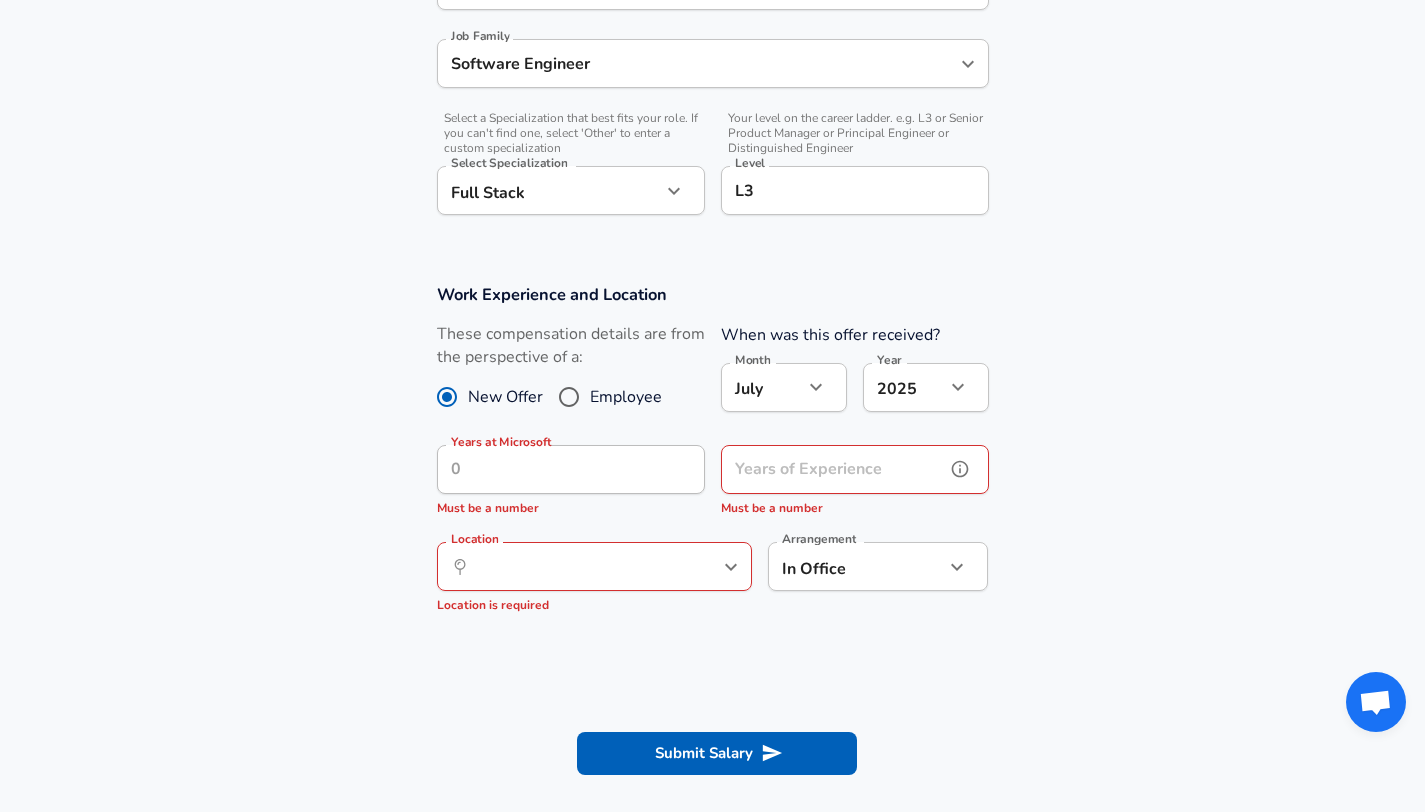 click on "Years of Experience" at bounding box center (833, 469) 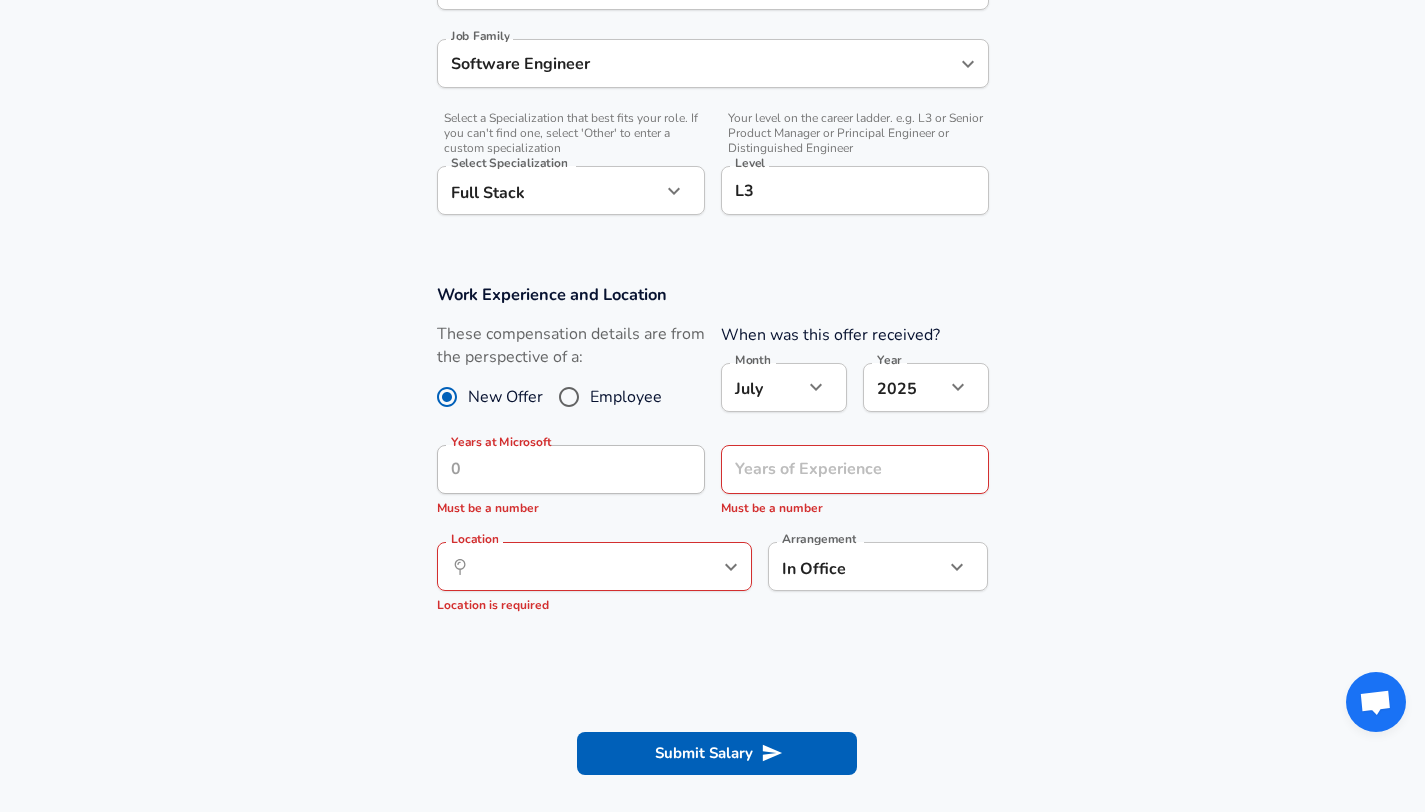 click on "Company Microsoft Company   Select the title that closest resembles your official title. This should be similar to the title that was present on your offer letter. Title Software Engineer Title Job Family Software Engineer Job Family   Select a Specialization that best fits your role. If you can't find one, select 'Other' to enter a custom specialization Select Specialization Full Stack Full Stack Select Specialization   Level L3 Level Work Experience and Location New Offer Employee Month July 7 Month Year" at bounding box center (712, -188) 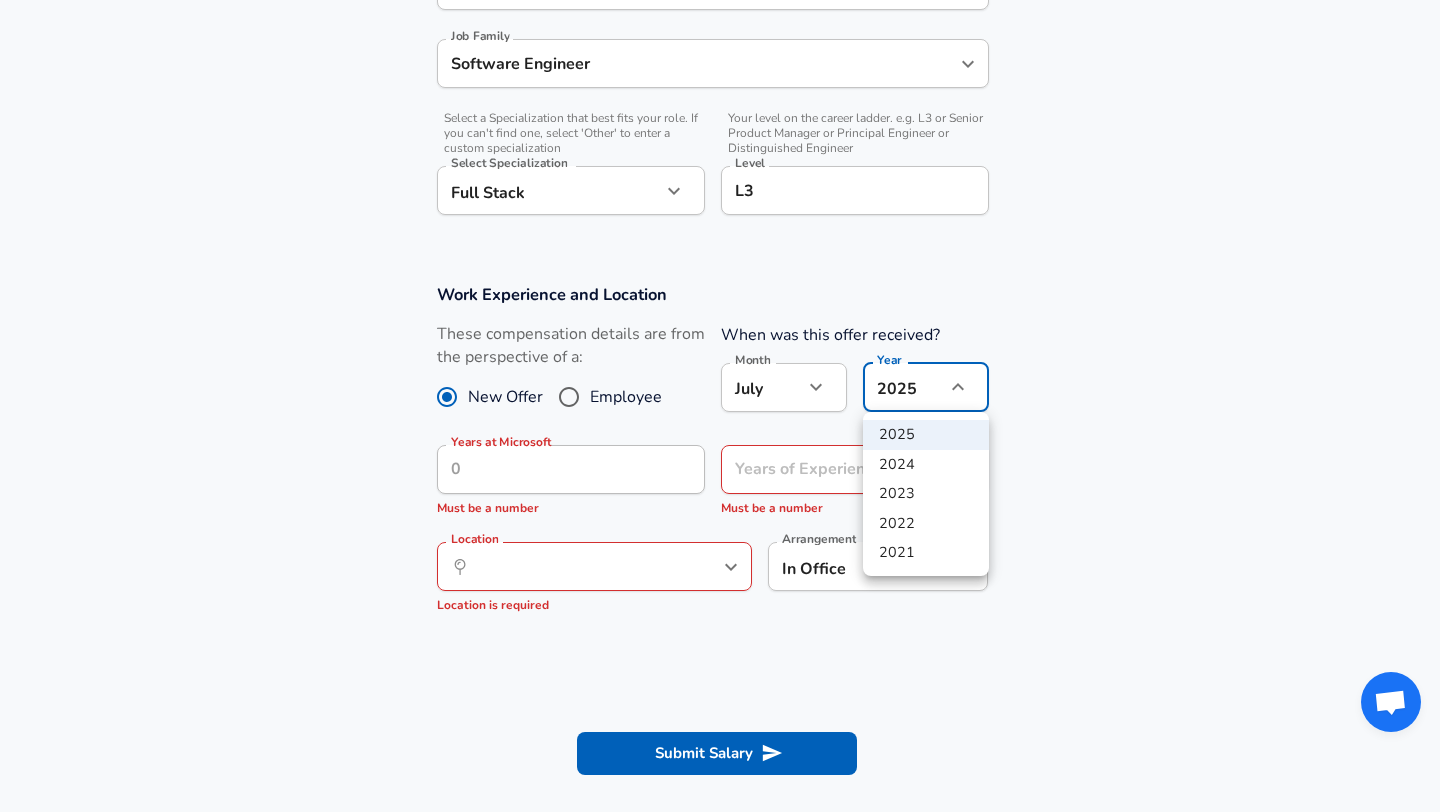 click on "2024" at bounding box center [926, 465] 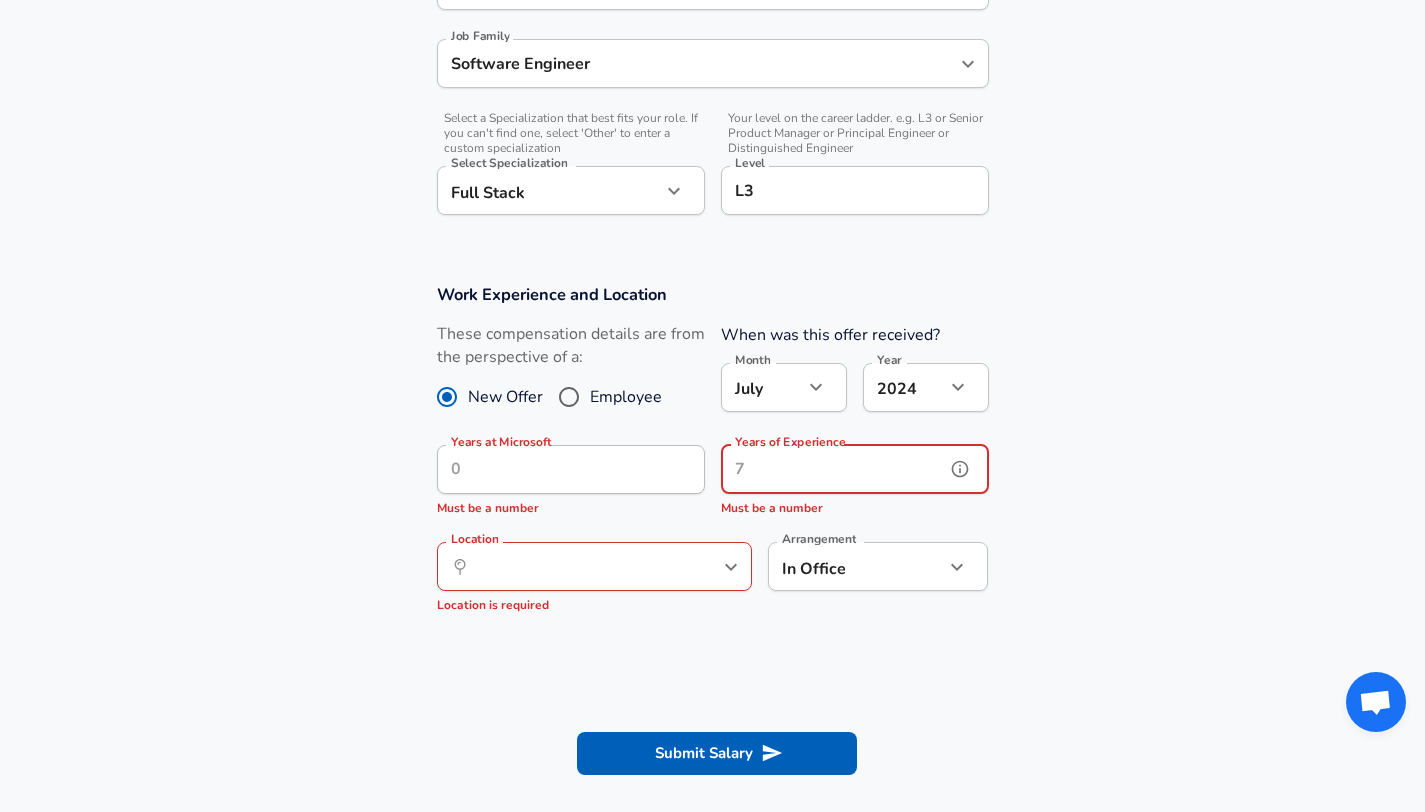 click on "Years of Experience" at bounding box center (833, 469) 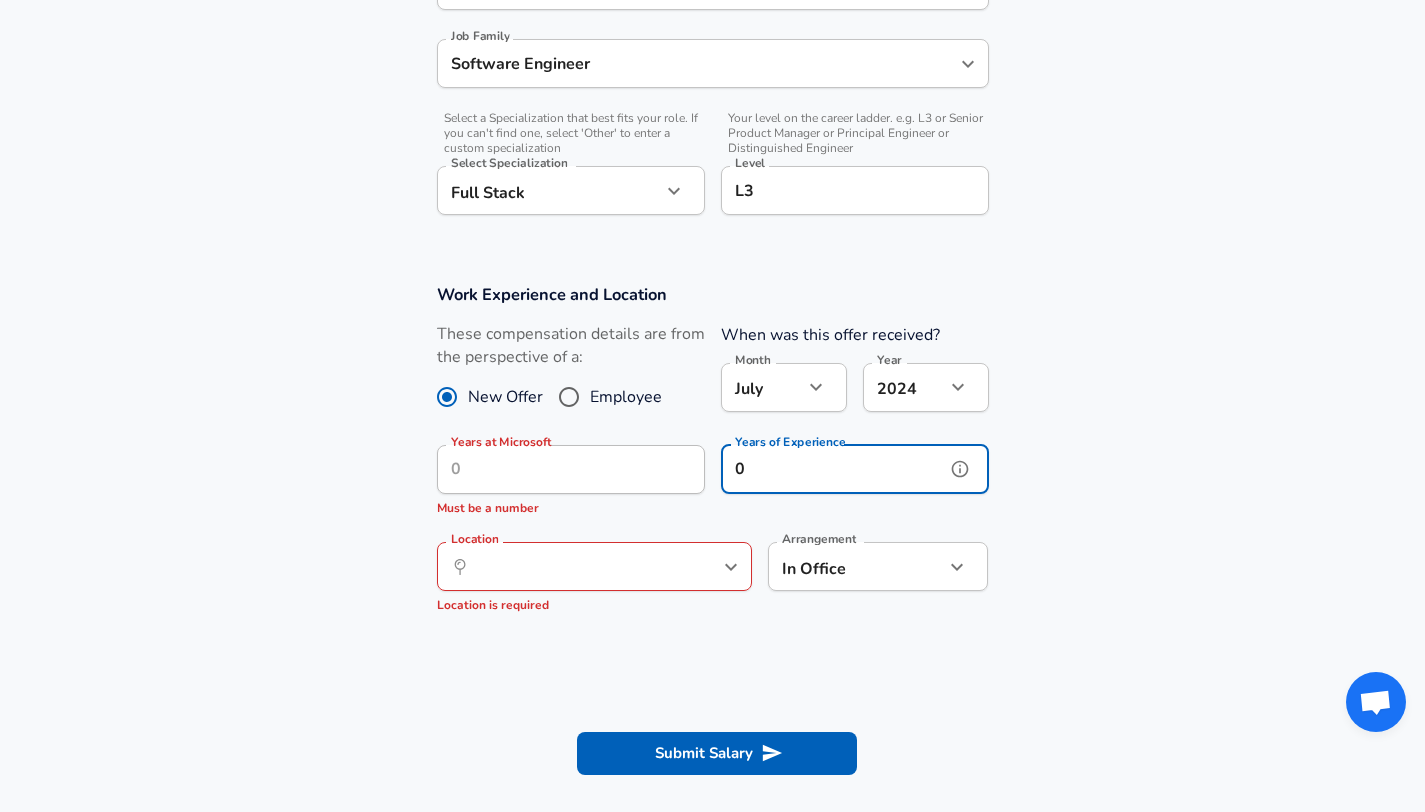 type on "0" 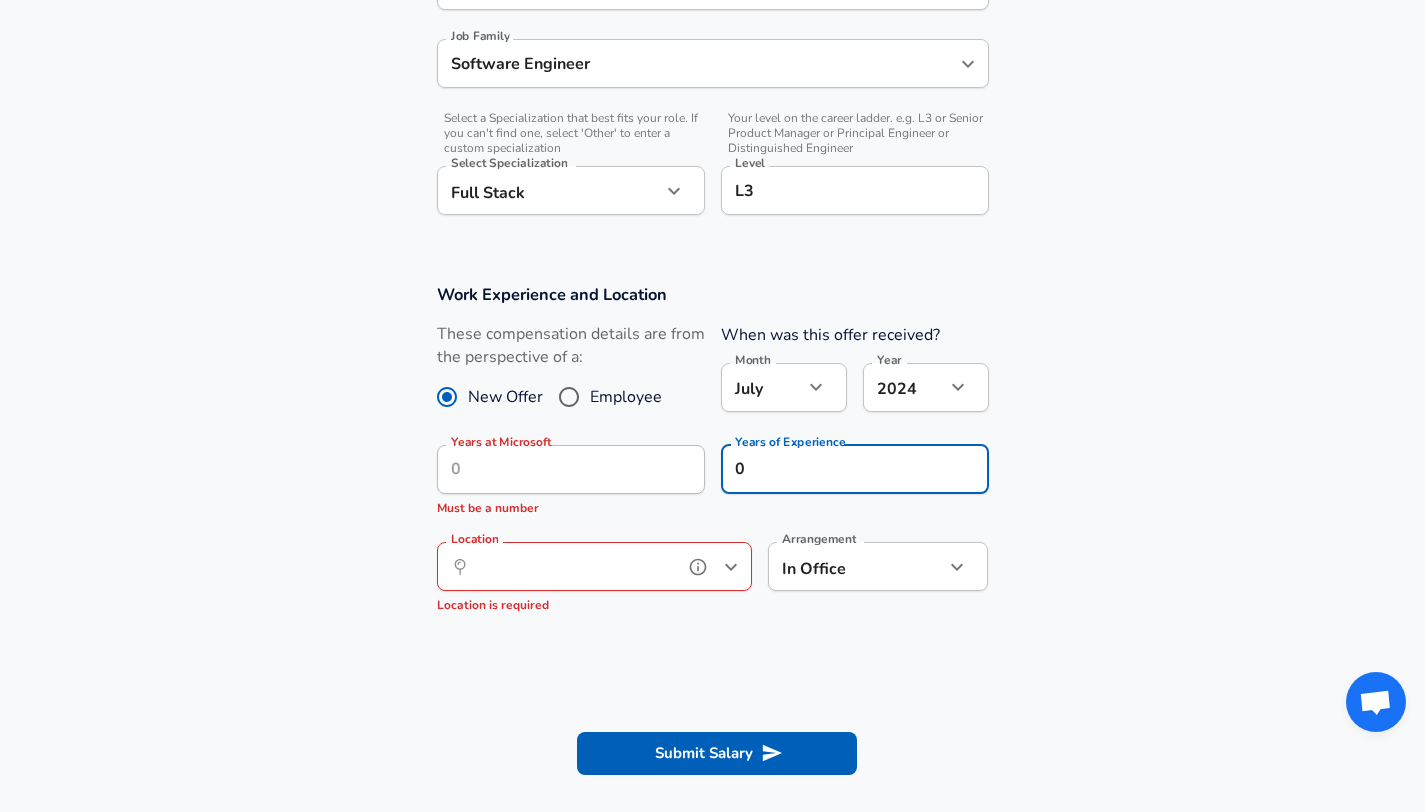 click on "Location" at bounding box center [572, 566] 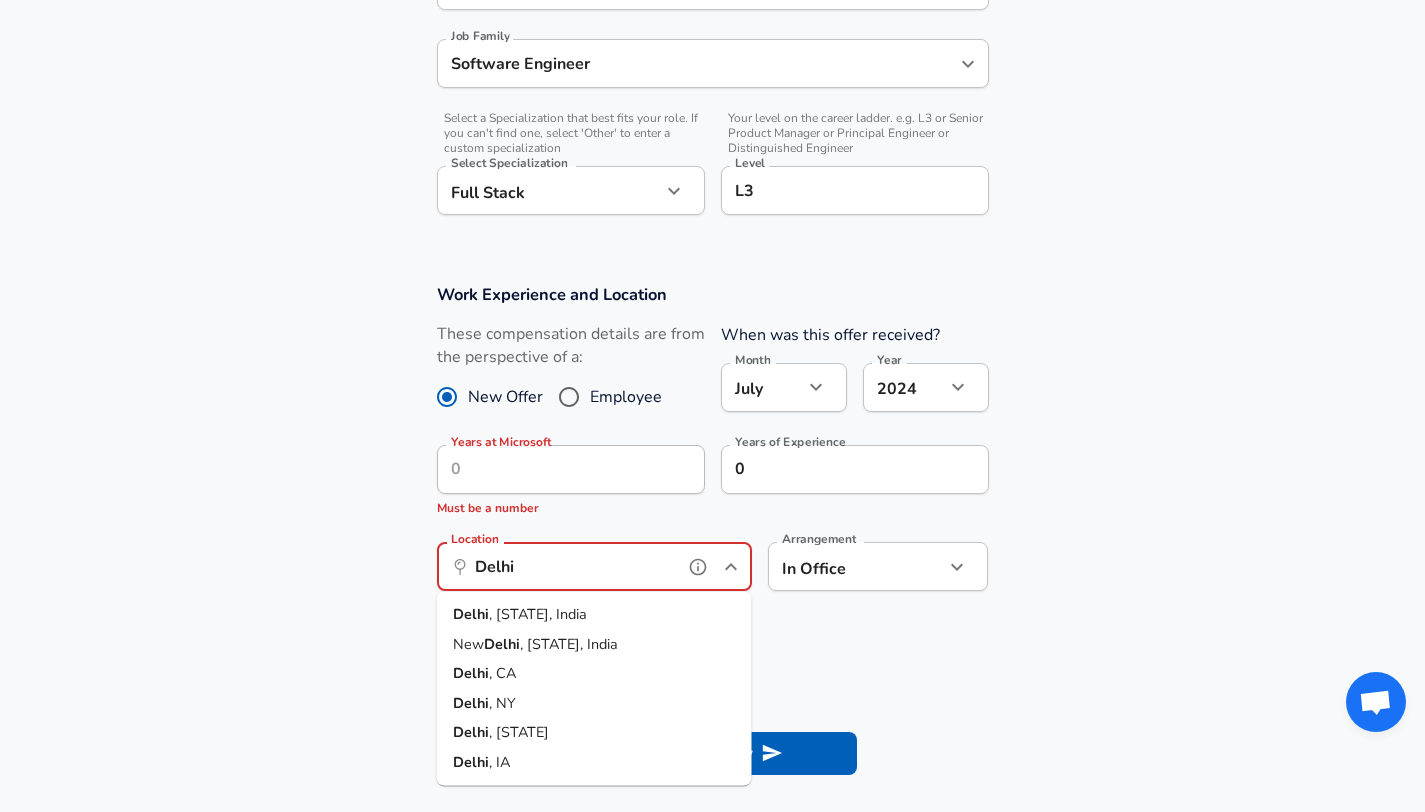 click on ", [STATE], India" at bounding box center [569, 643] 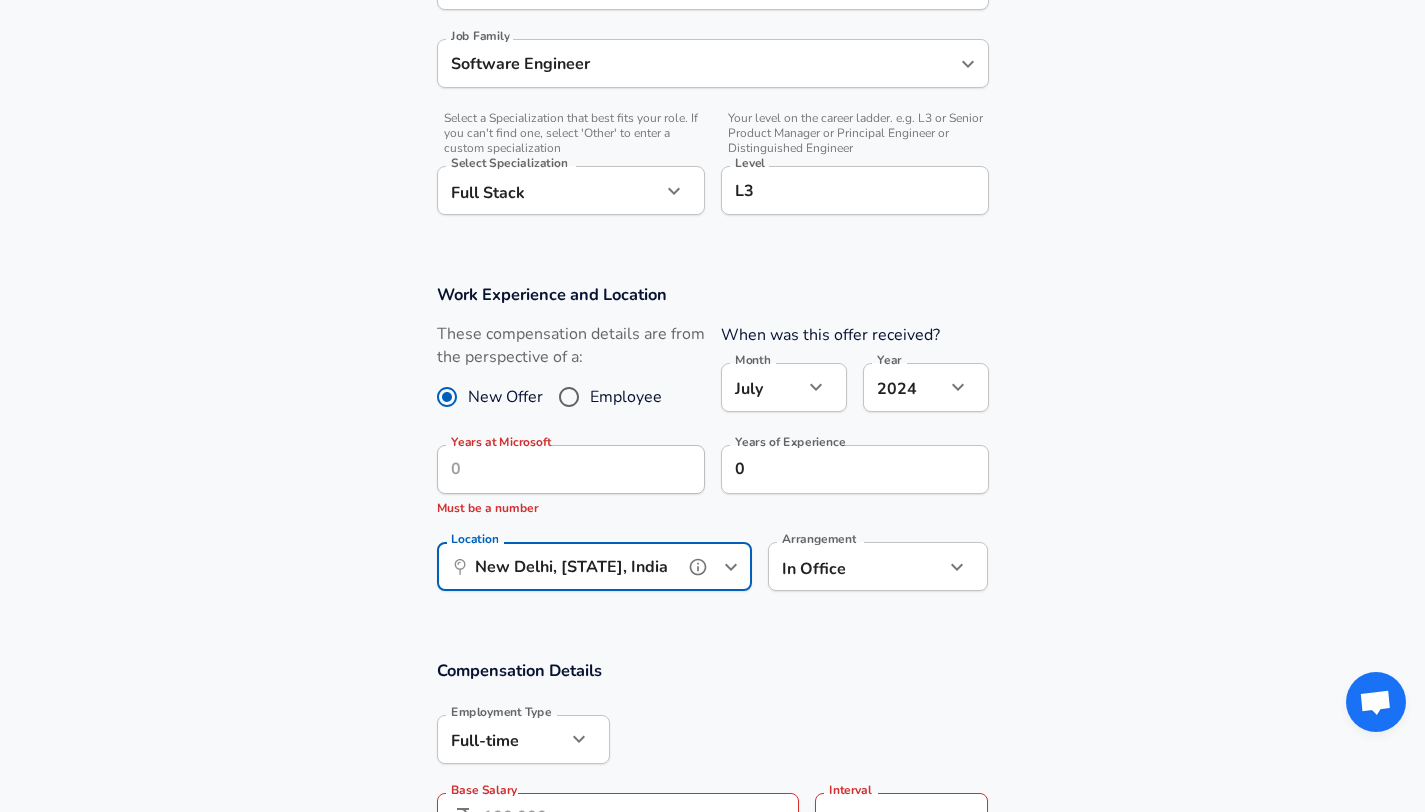 type on "New Delhi, [STATE], India" 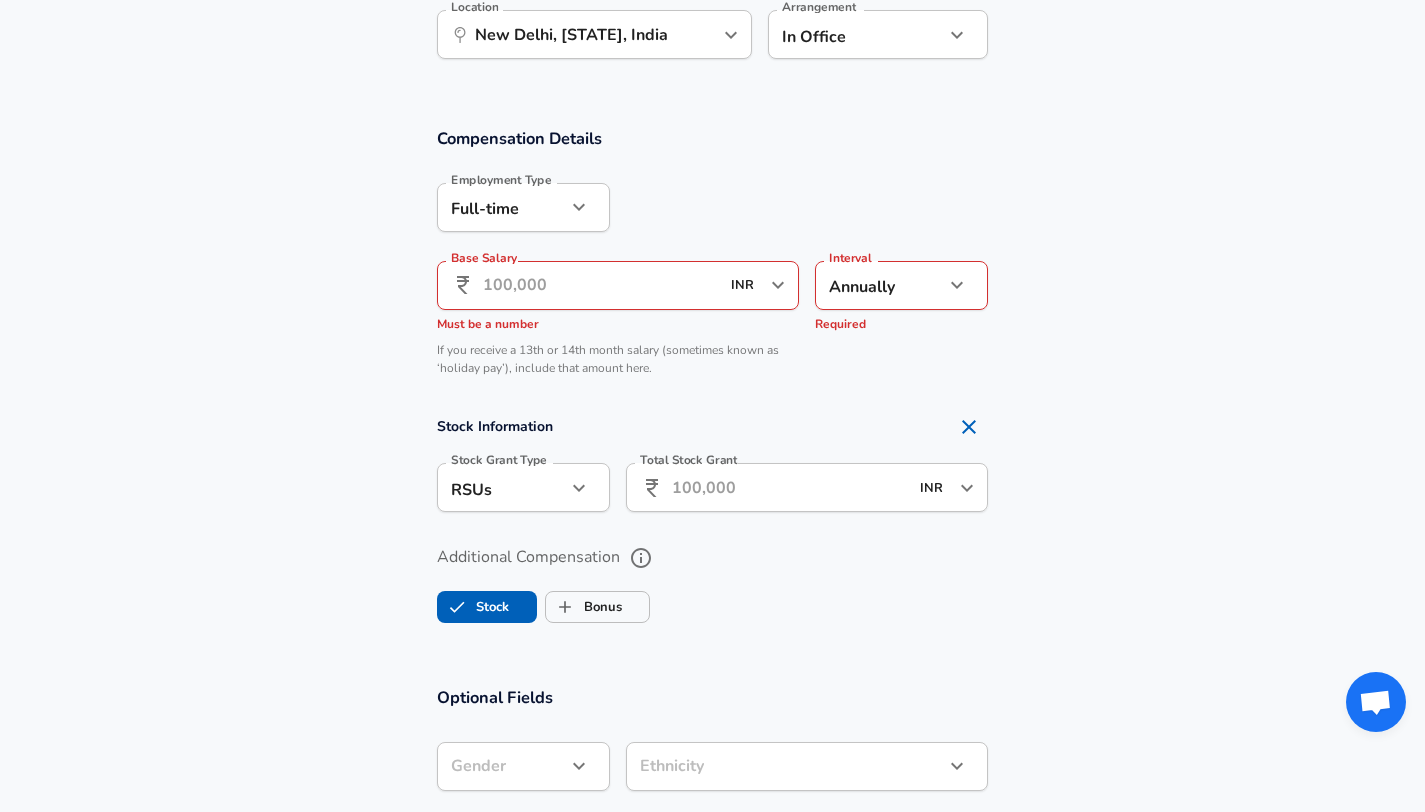 scroll, scrollTop: 1270, scrollLeft: 0, axis: vertical 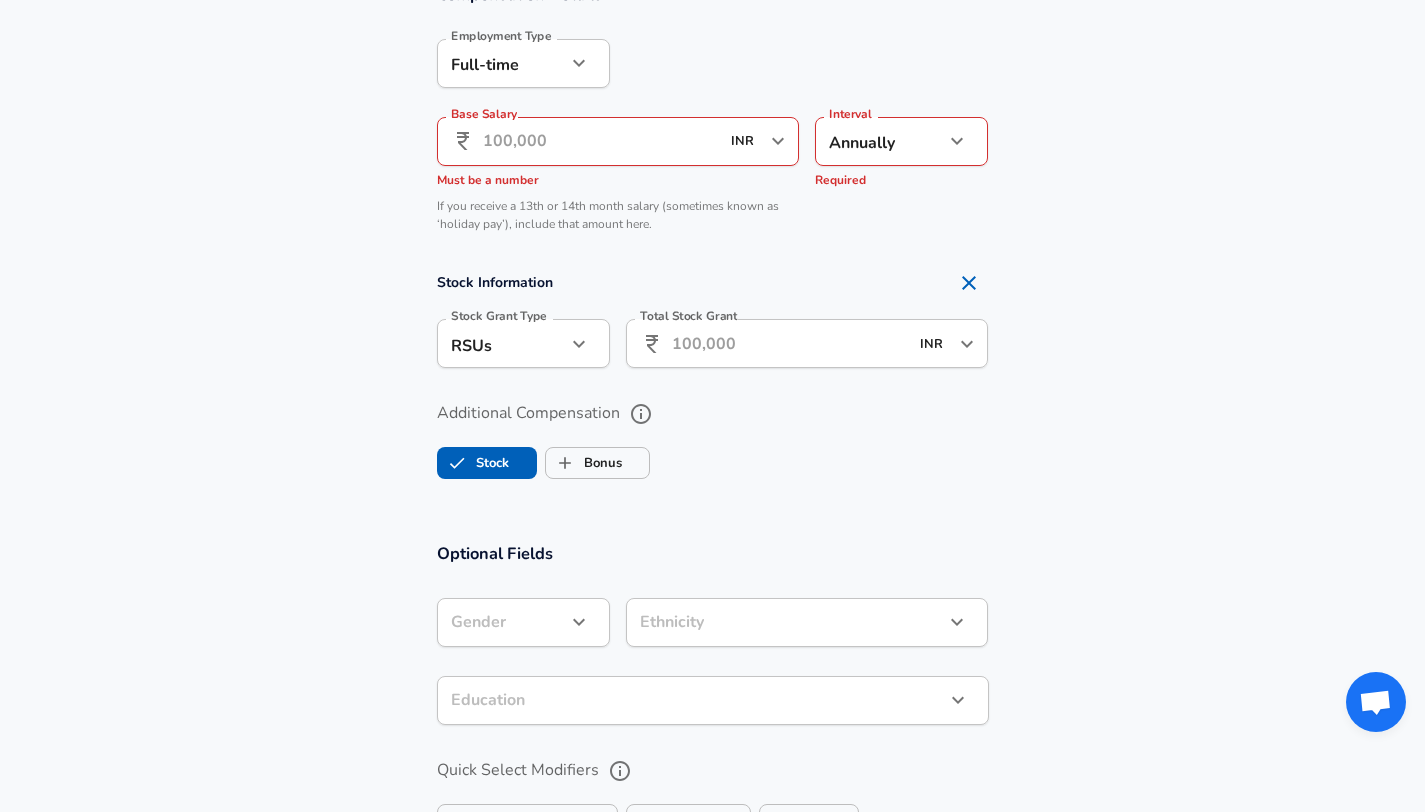 click 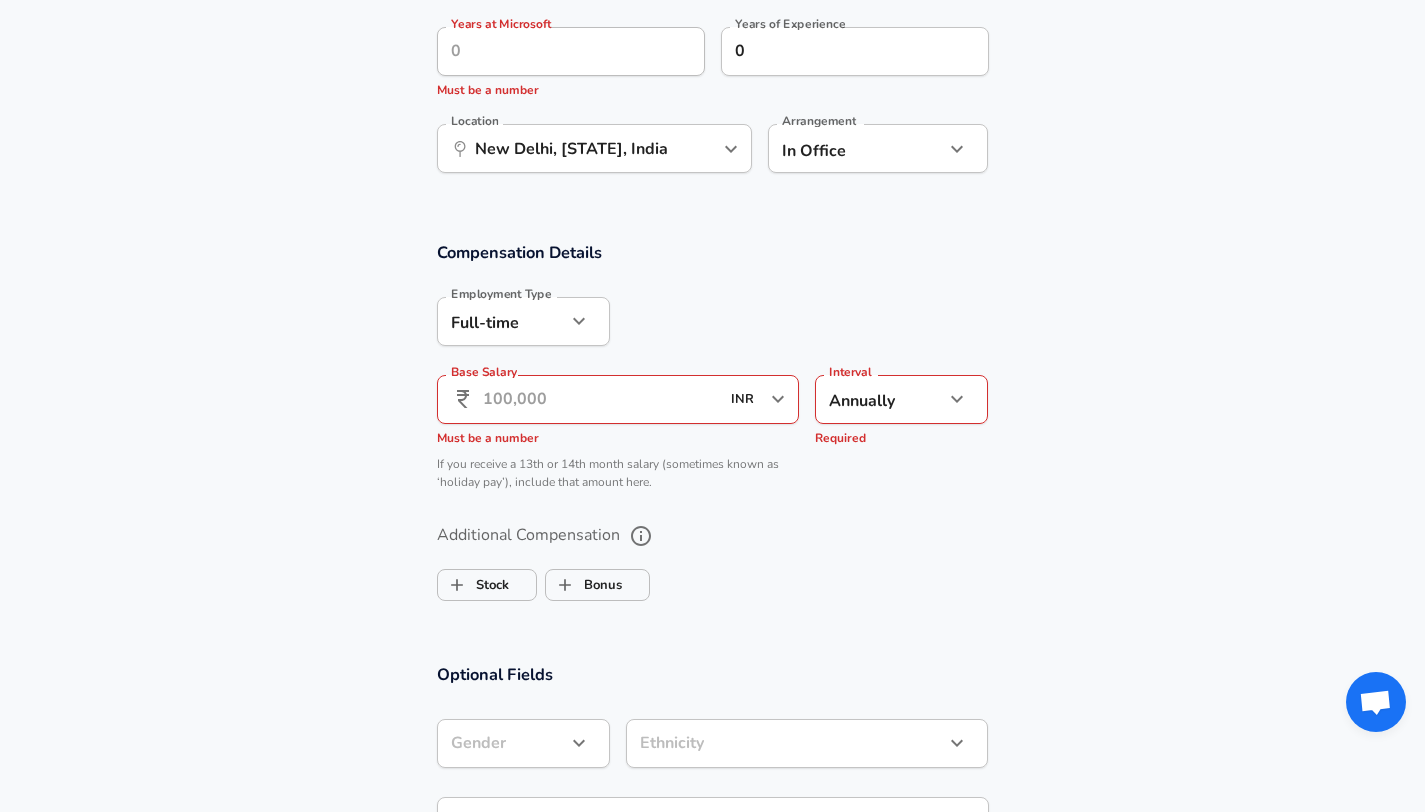 scroll, scrollTop: 1020, scrollLeft: 0, axis: vertical 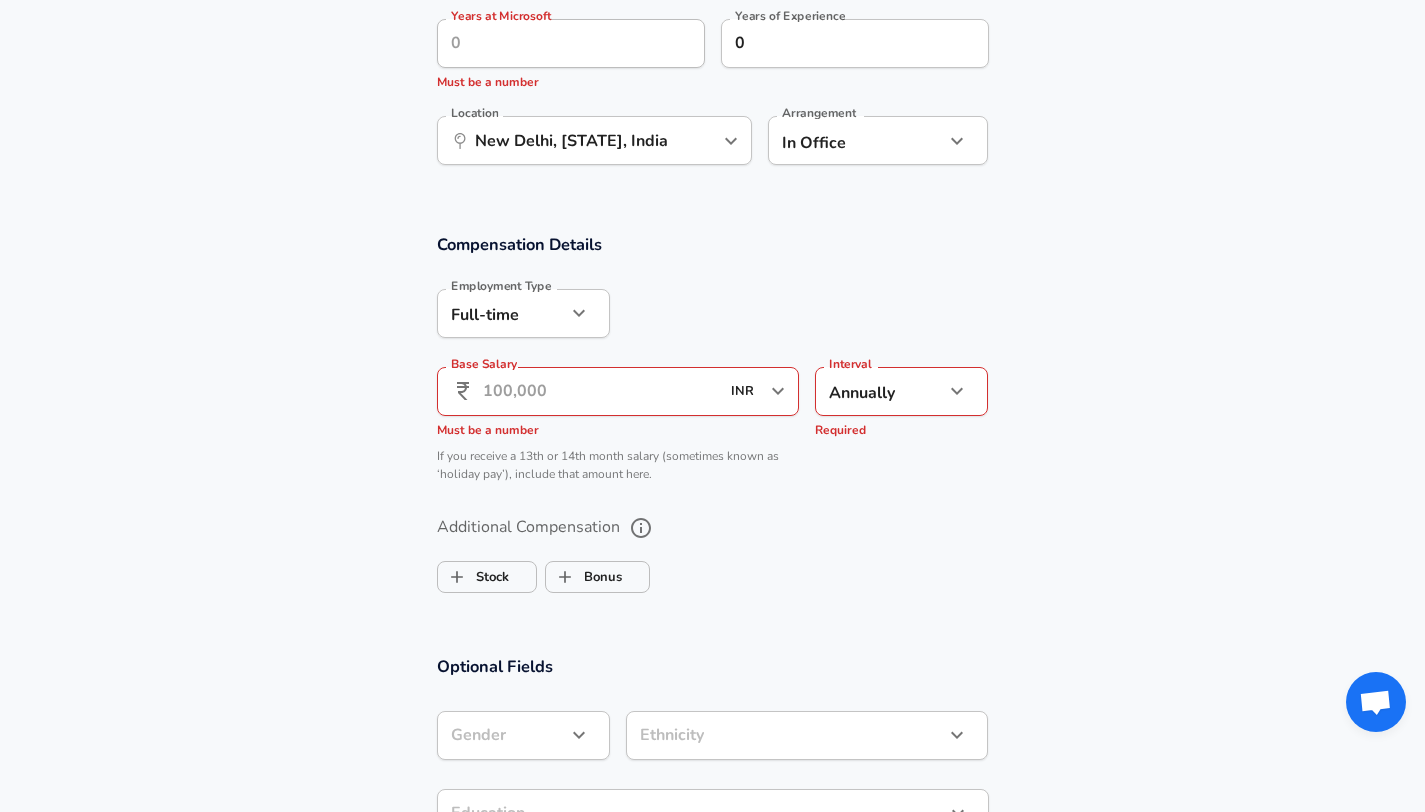 click on "Base Salary" at bounding box center [601, 391] 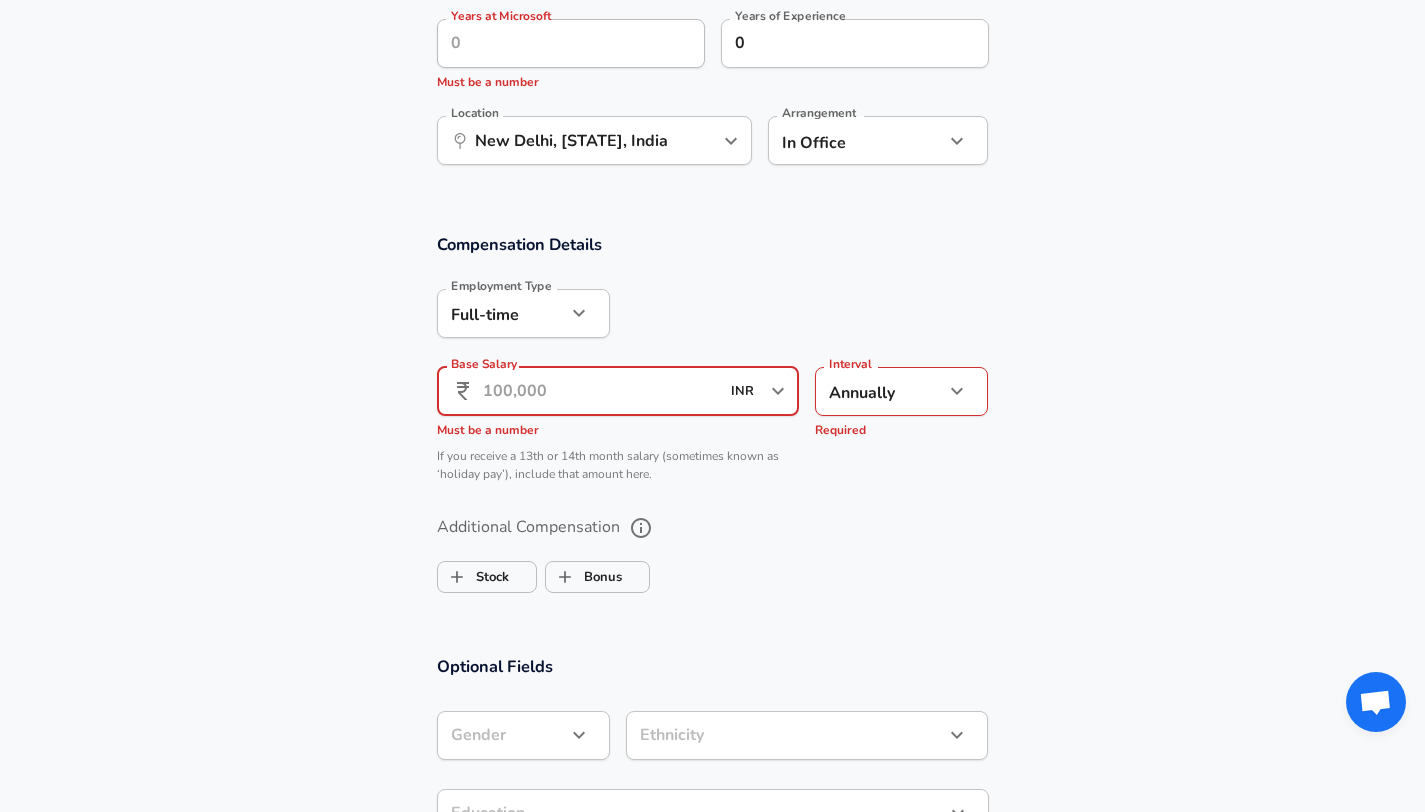type on "1" 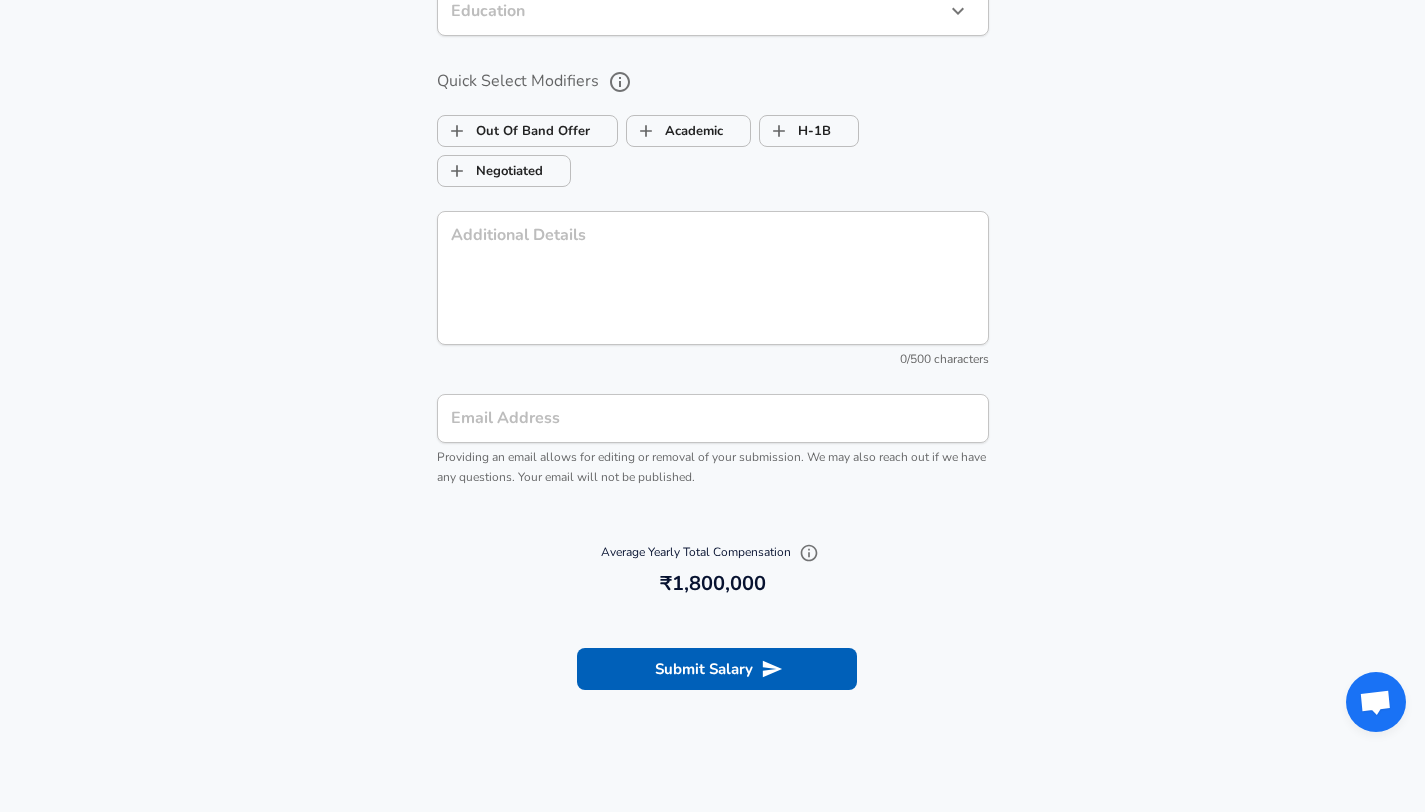 scroll, scrollTop: 2144, scrollLeft: 0, axis: vertical 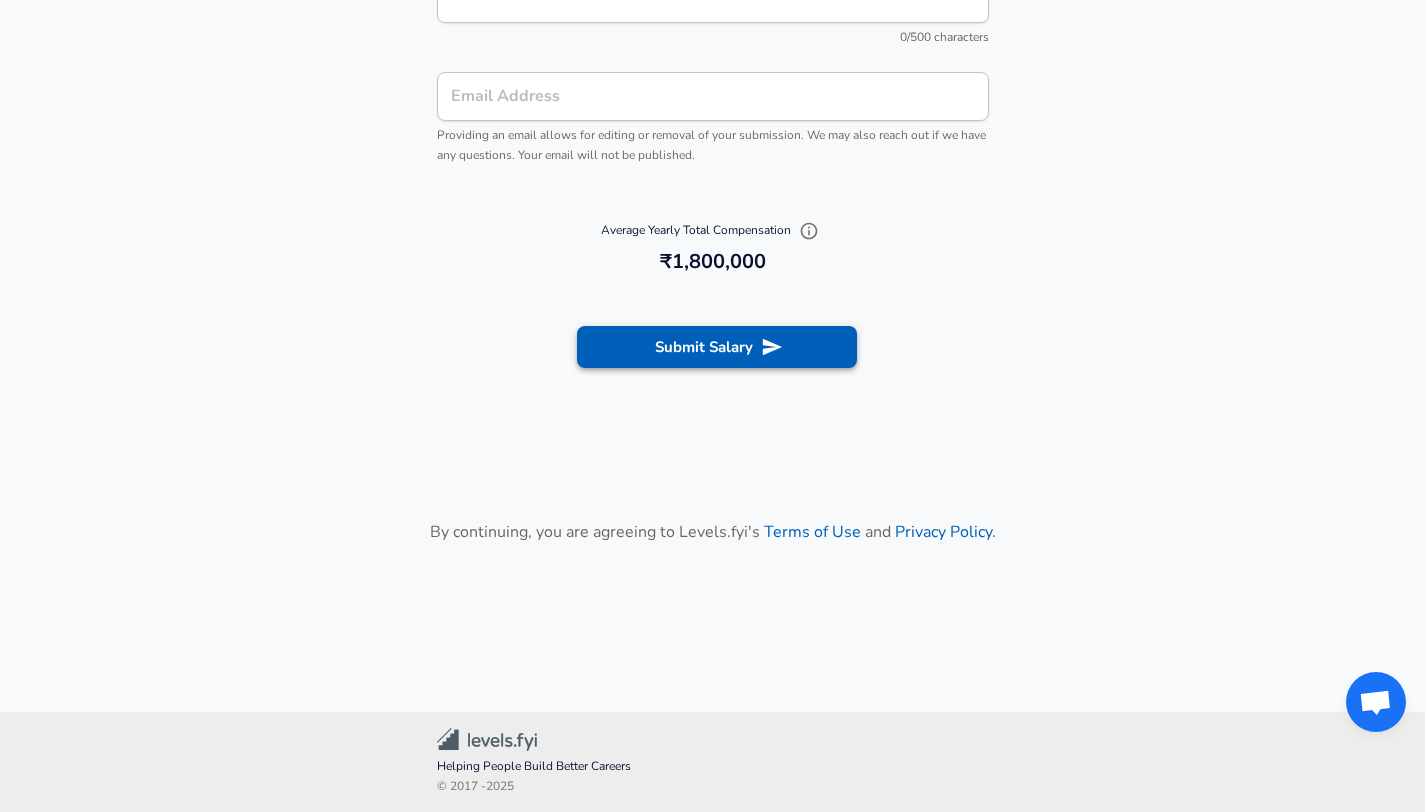 type on "18,00,000" 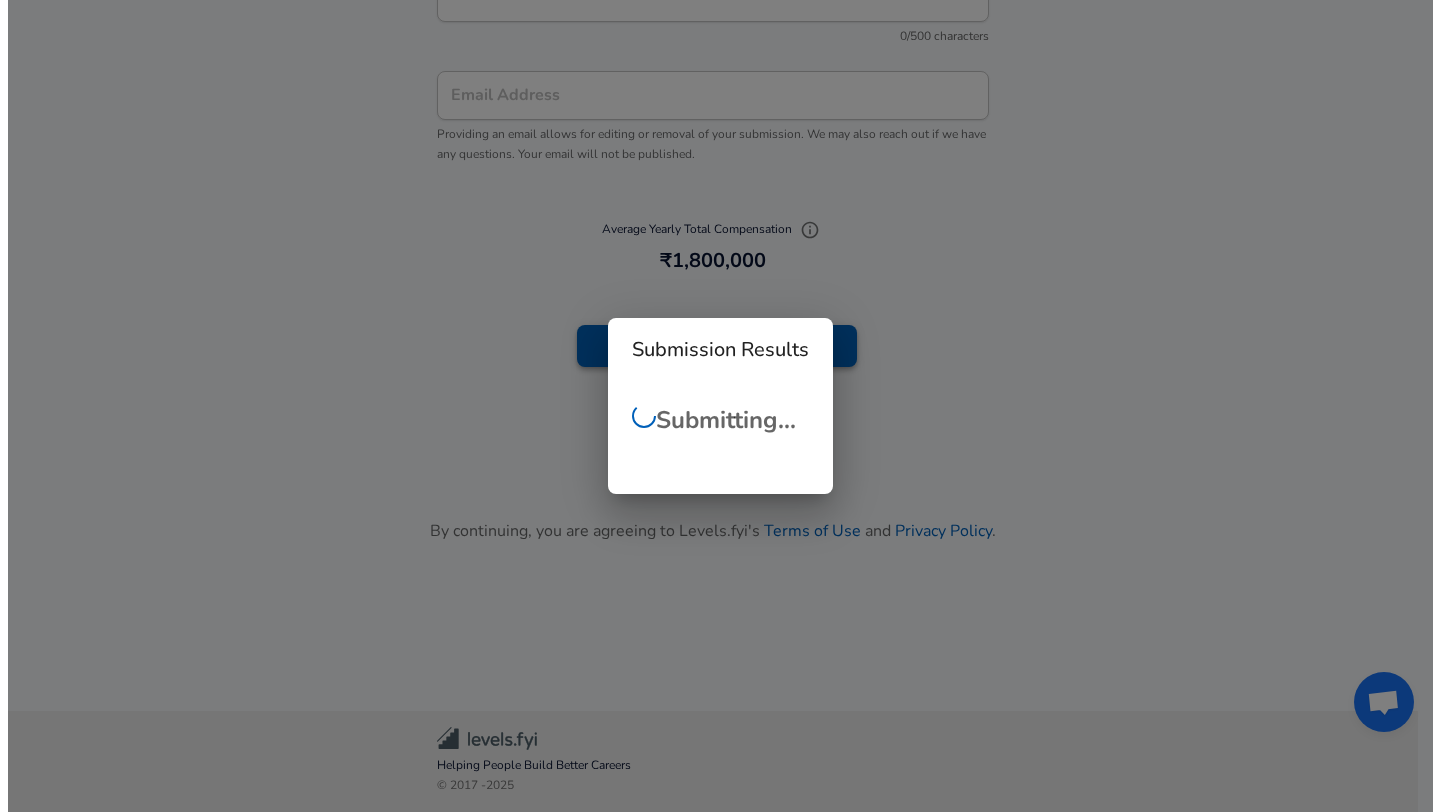 scroll, scrollTop: 2104, scrollLeft: 0, axis: vertical 